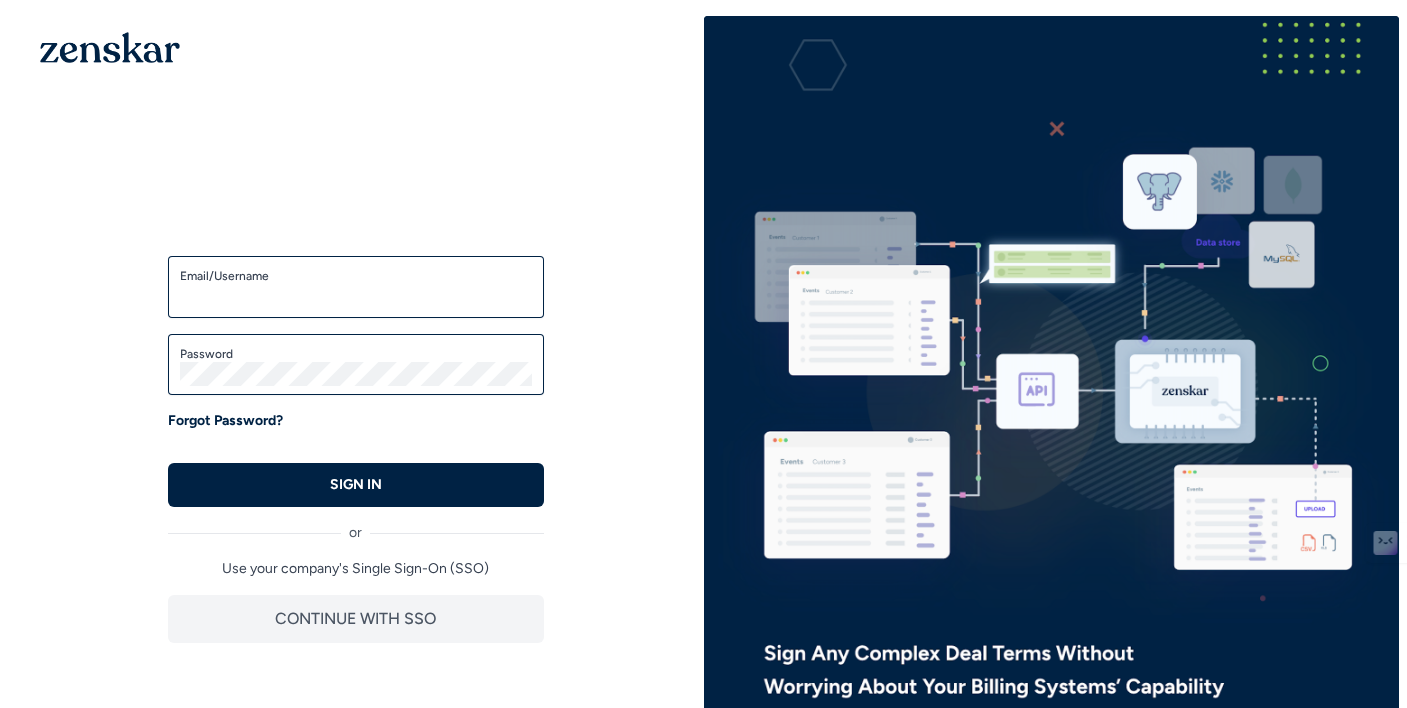 scroll, scrollTop: 0, scrollLeft: 0, axis: both 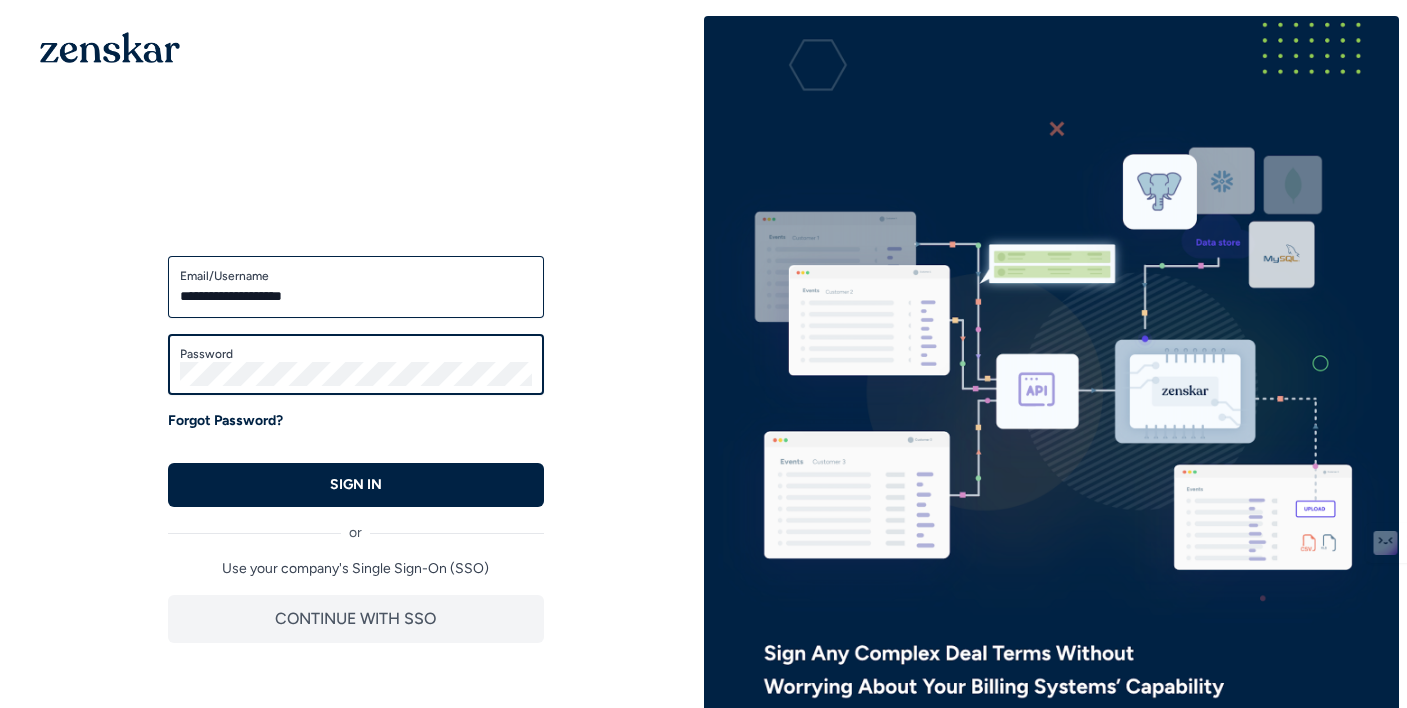 click on "SIGN IN" at bounding box center (356, 485) 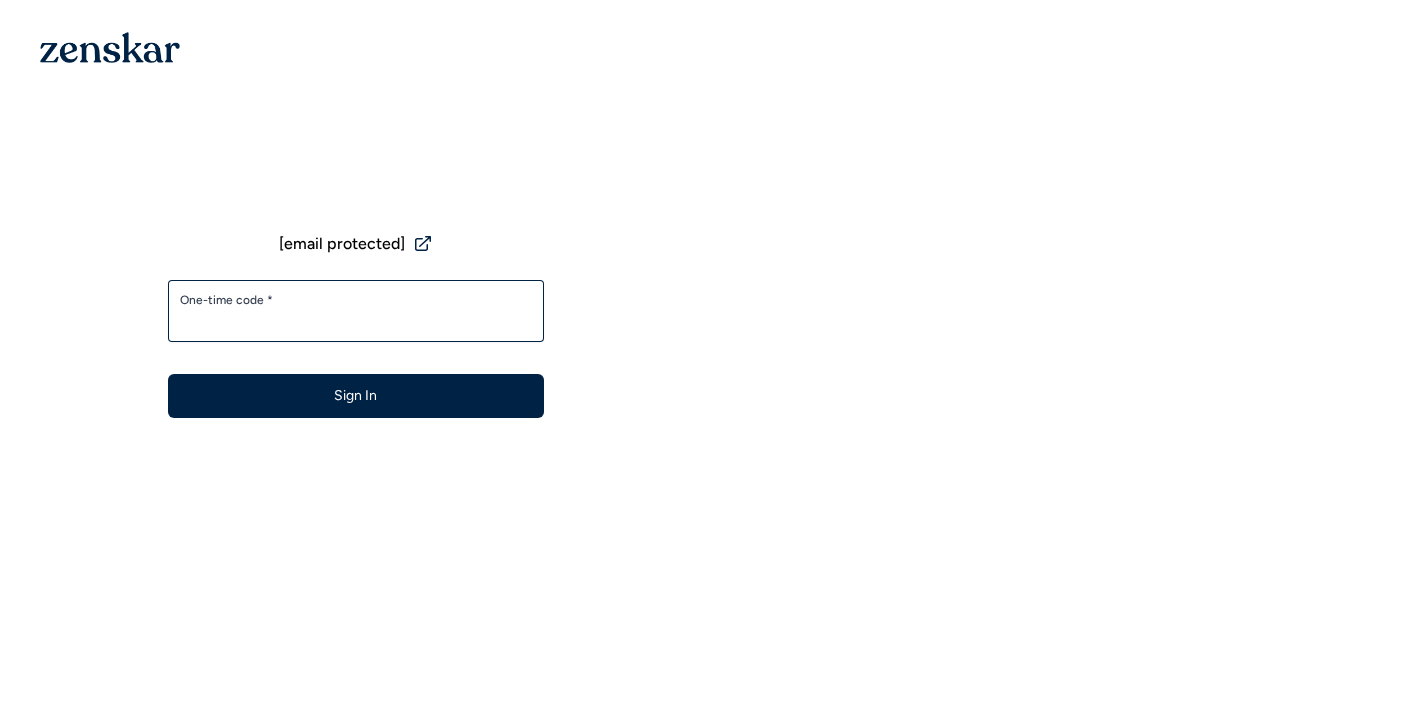 scroll, scrollTop: 0, scrollLeft: 0, axis: both 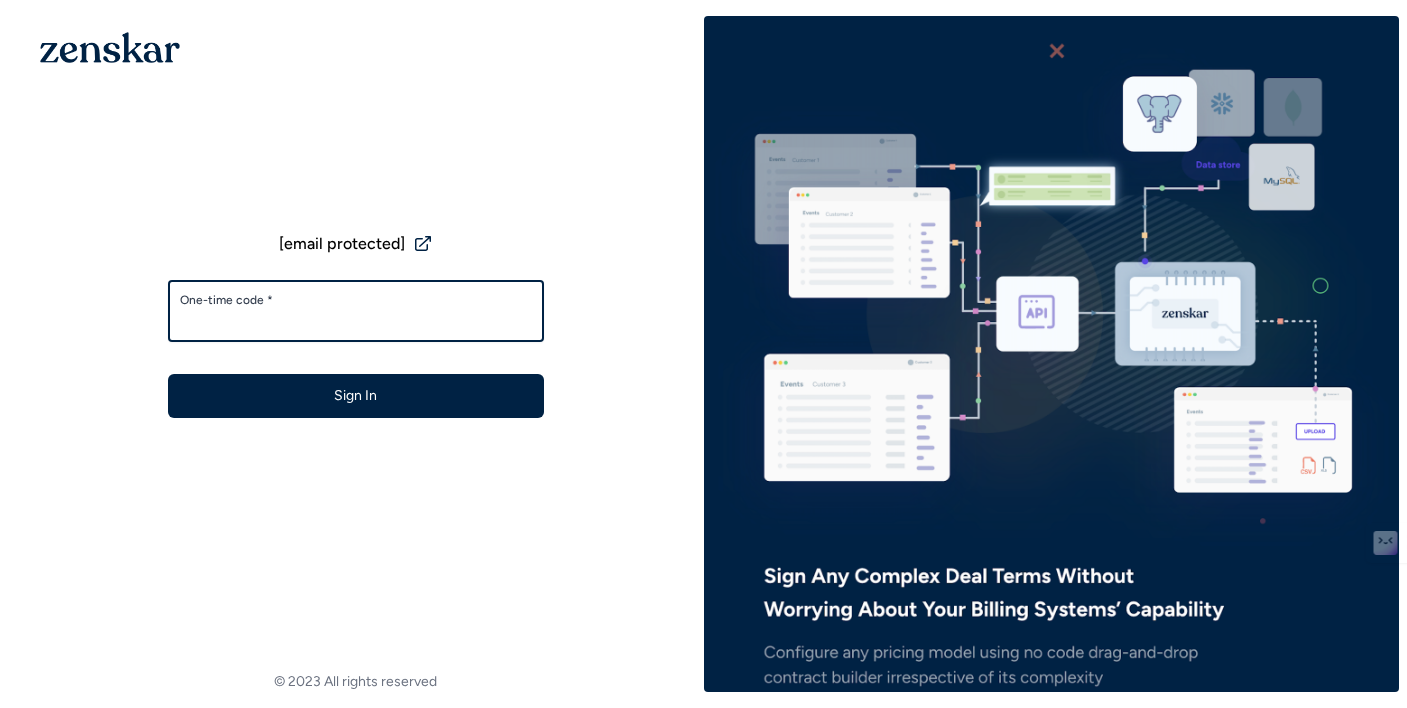 click on "One-time code *" at bounding box center (356, 320) 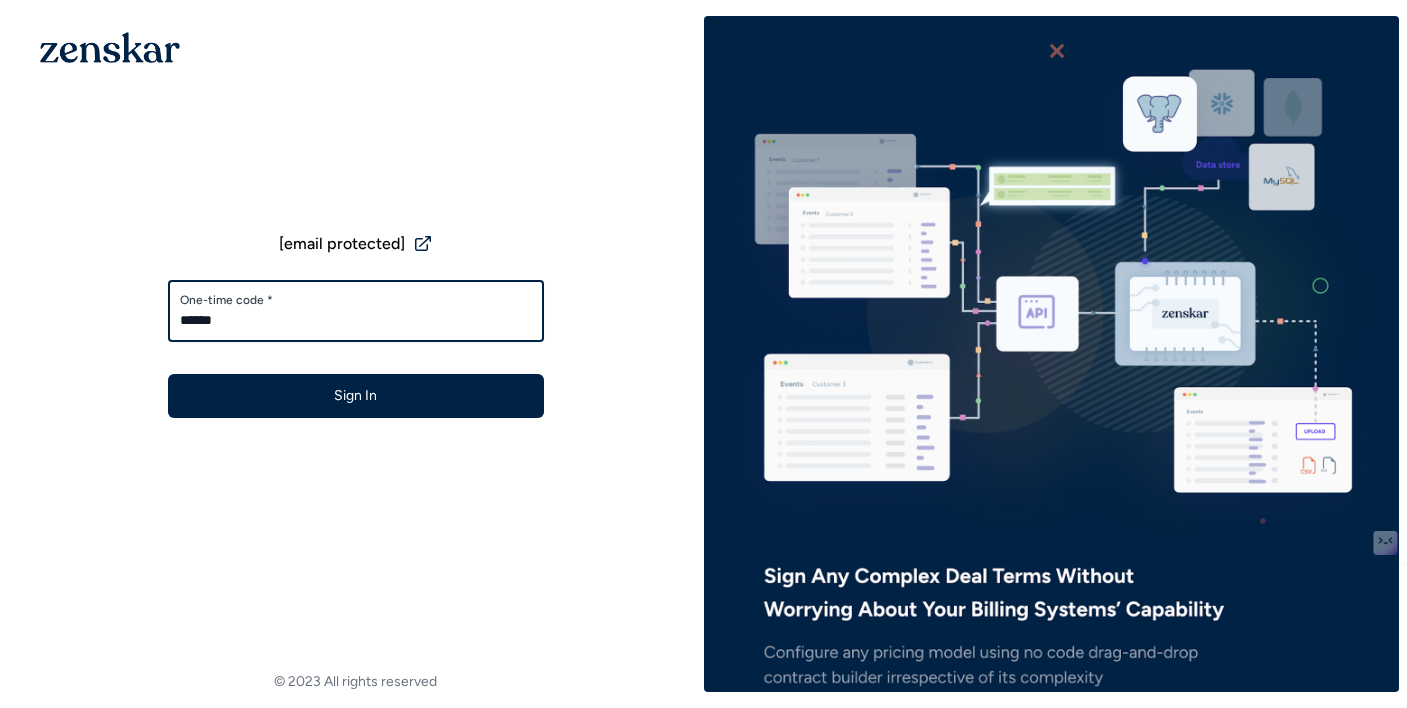 type on "******" 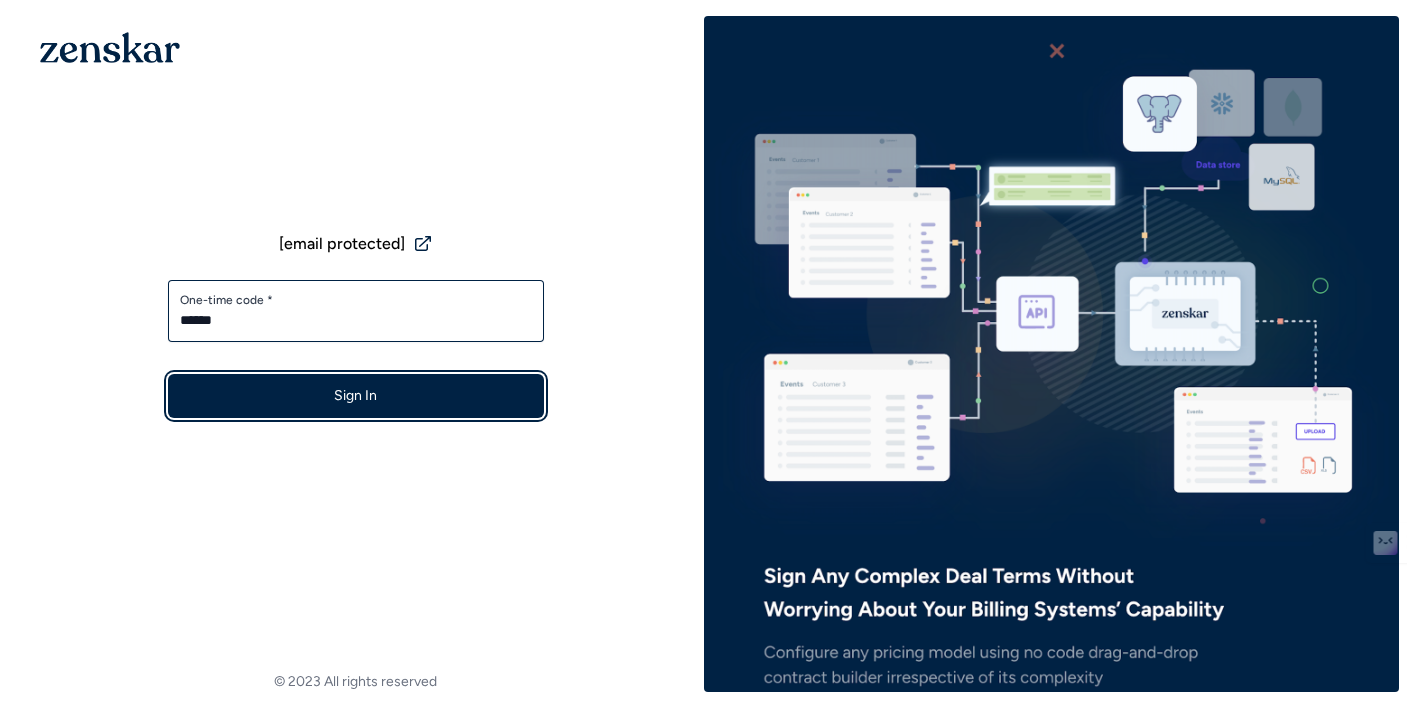 click on "Sign In" at bounding box center [356, 396] 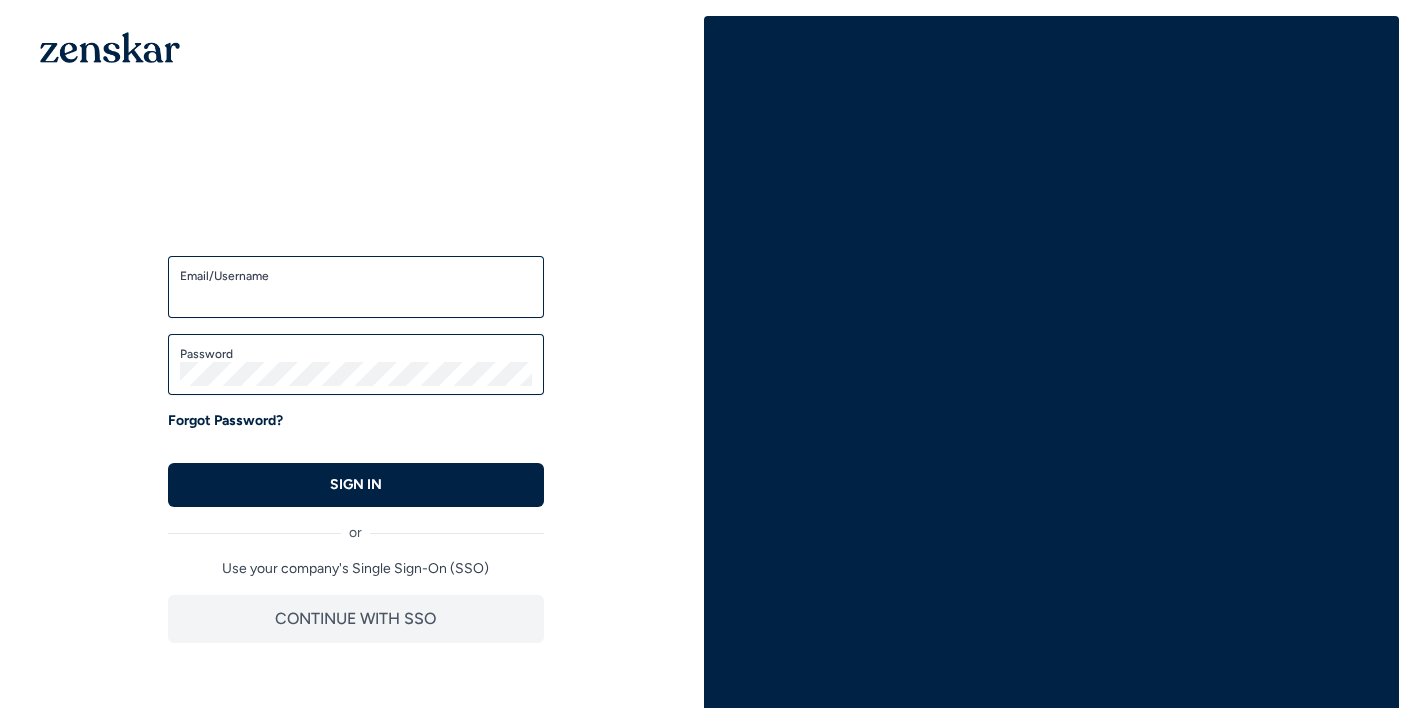 scroll, scrollTop: 0, scrollLeft: 0, axis: both 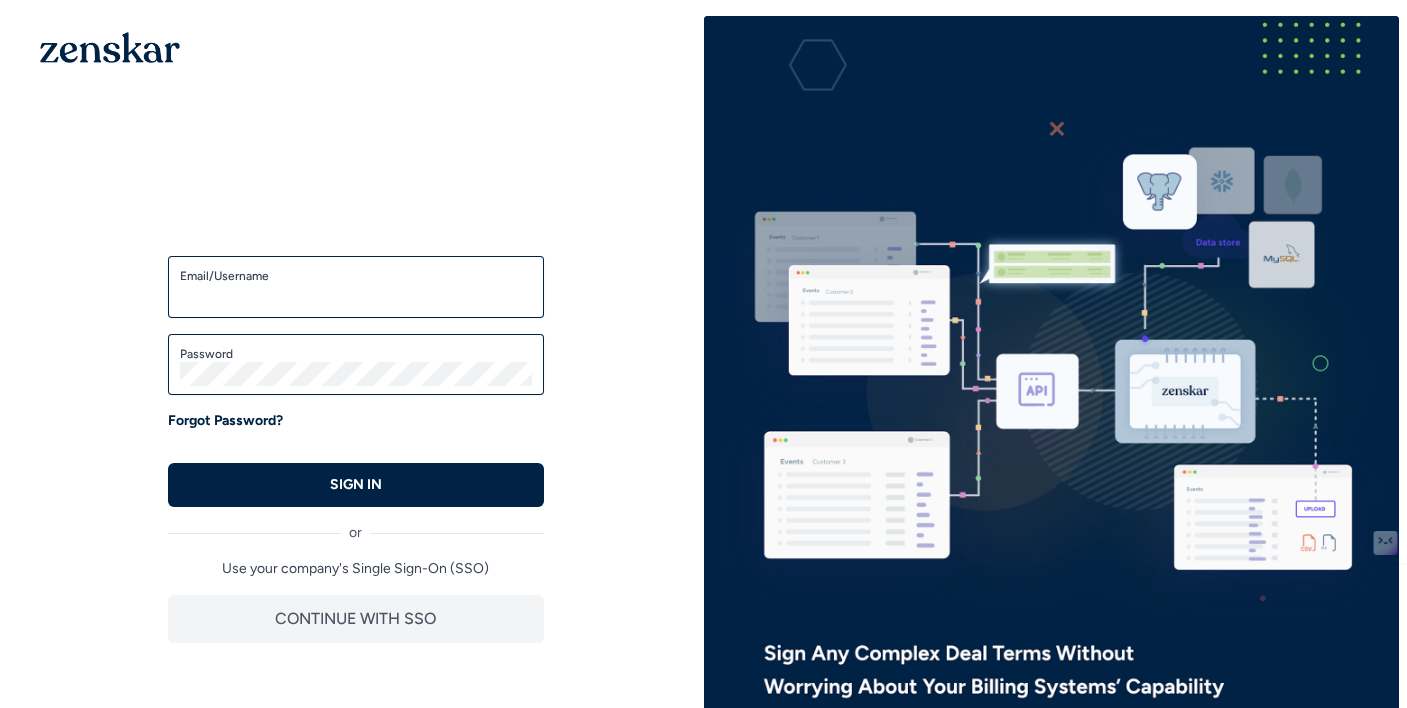 type on "**********" 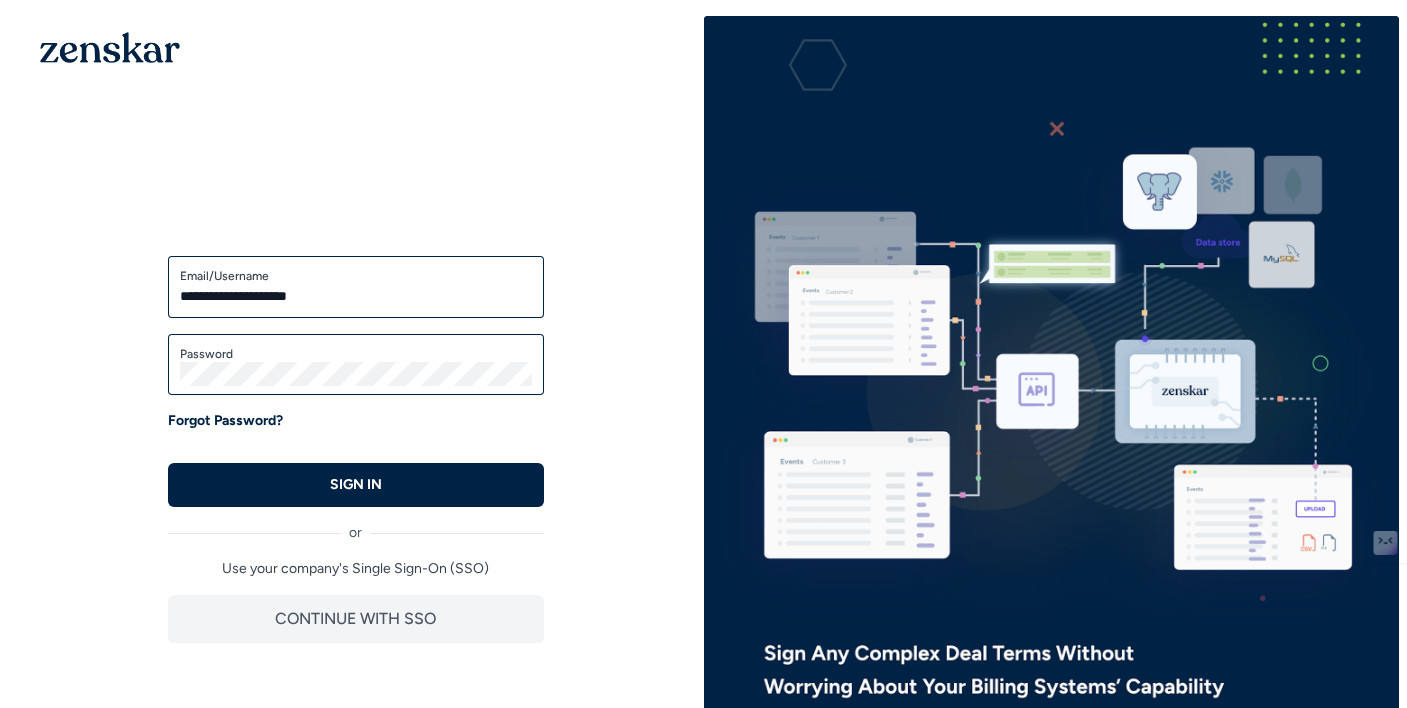 click on "Password" at bounding box center (356, 365) 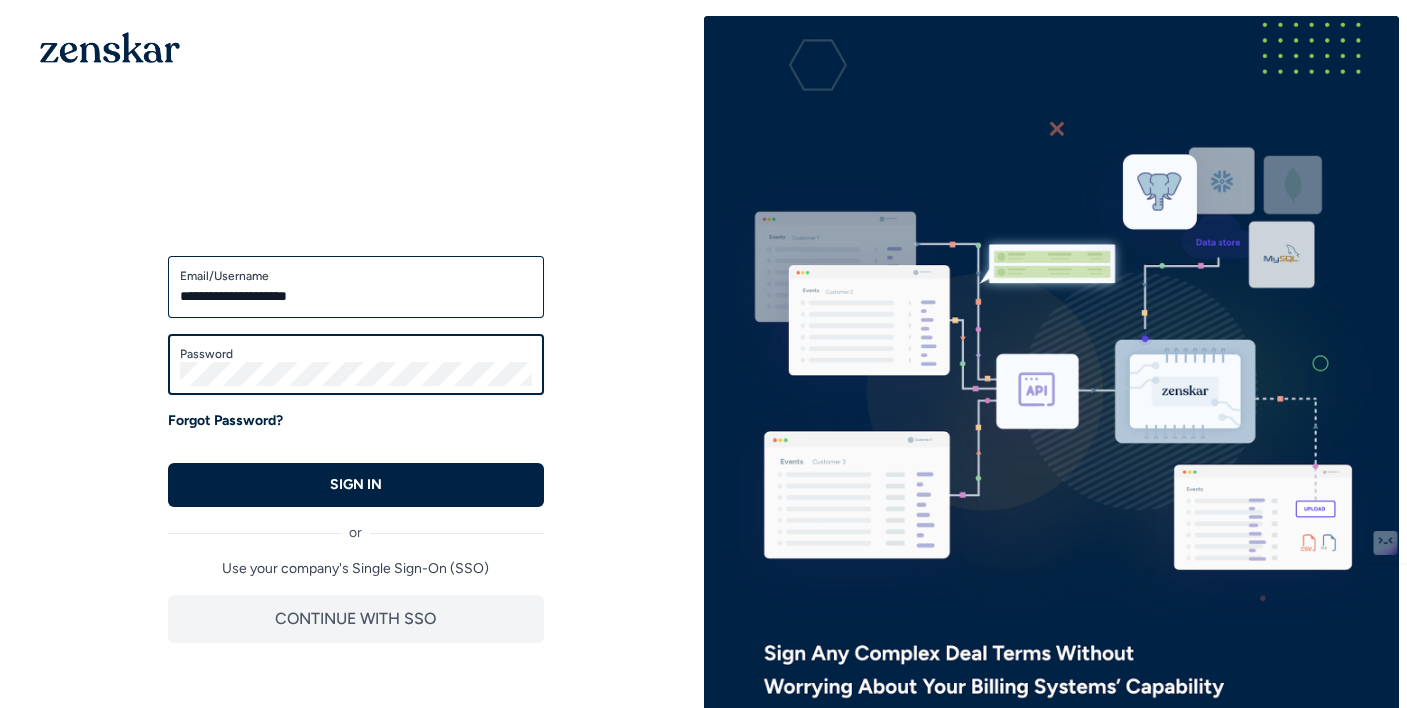 click on "Password" at bounding box center [356, 365] 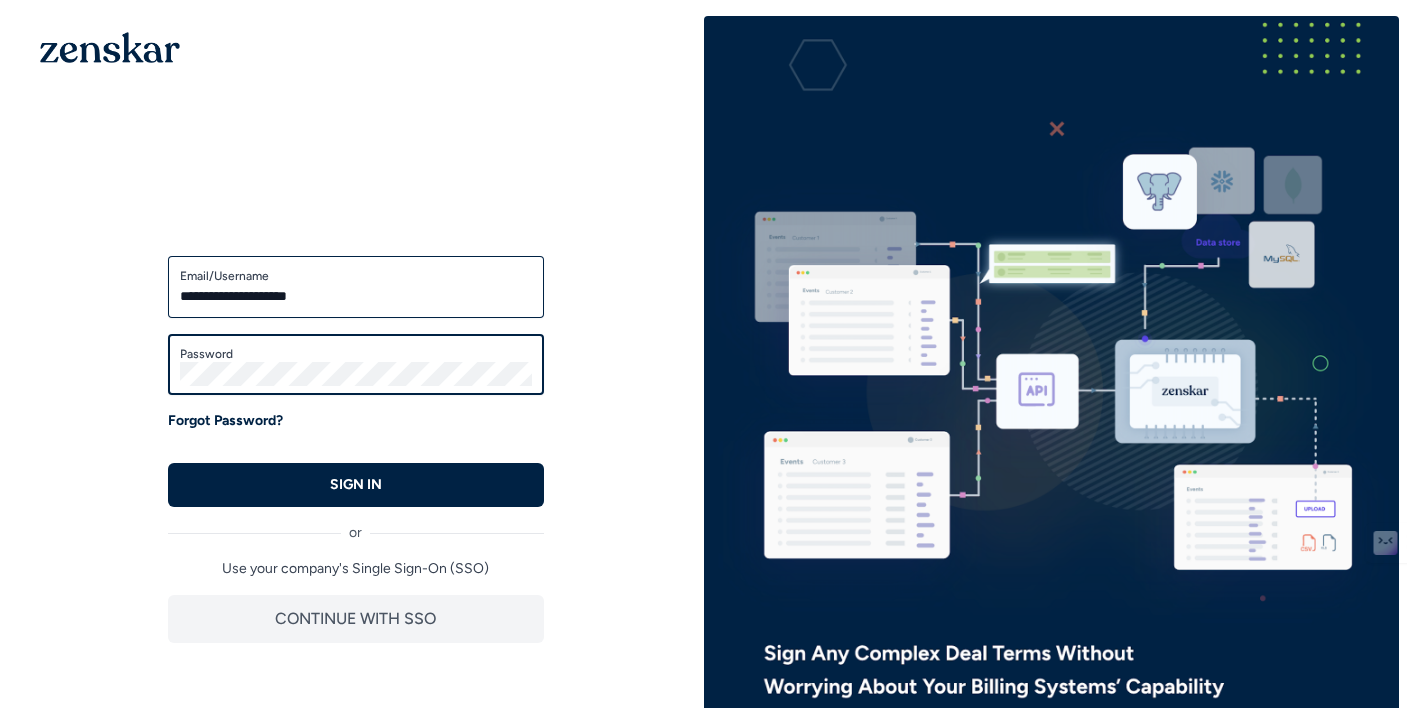 click on "SIGN IN" at bounding box center (356, 485) 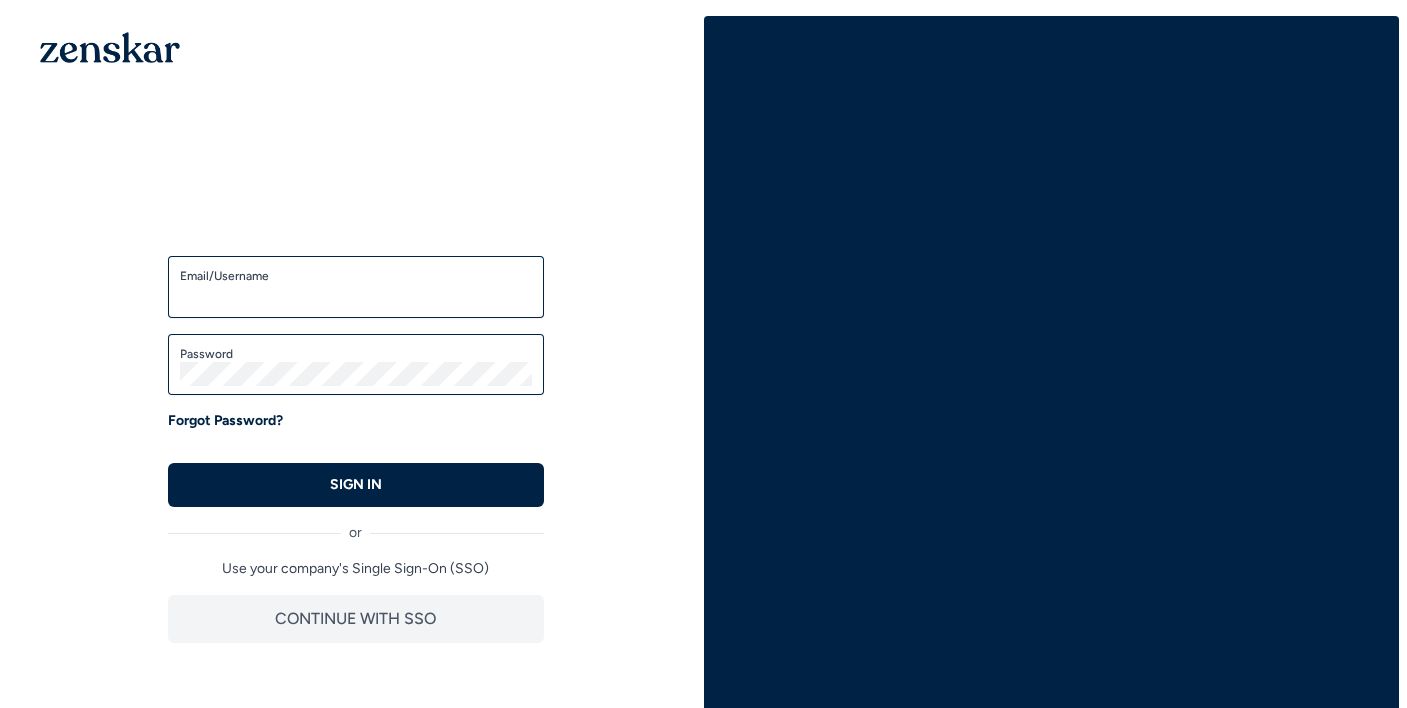 scroll, scrollTop: 0, scrollLeft: 0, axis: both 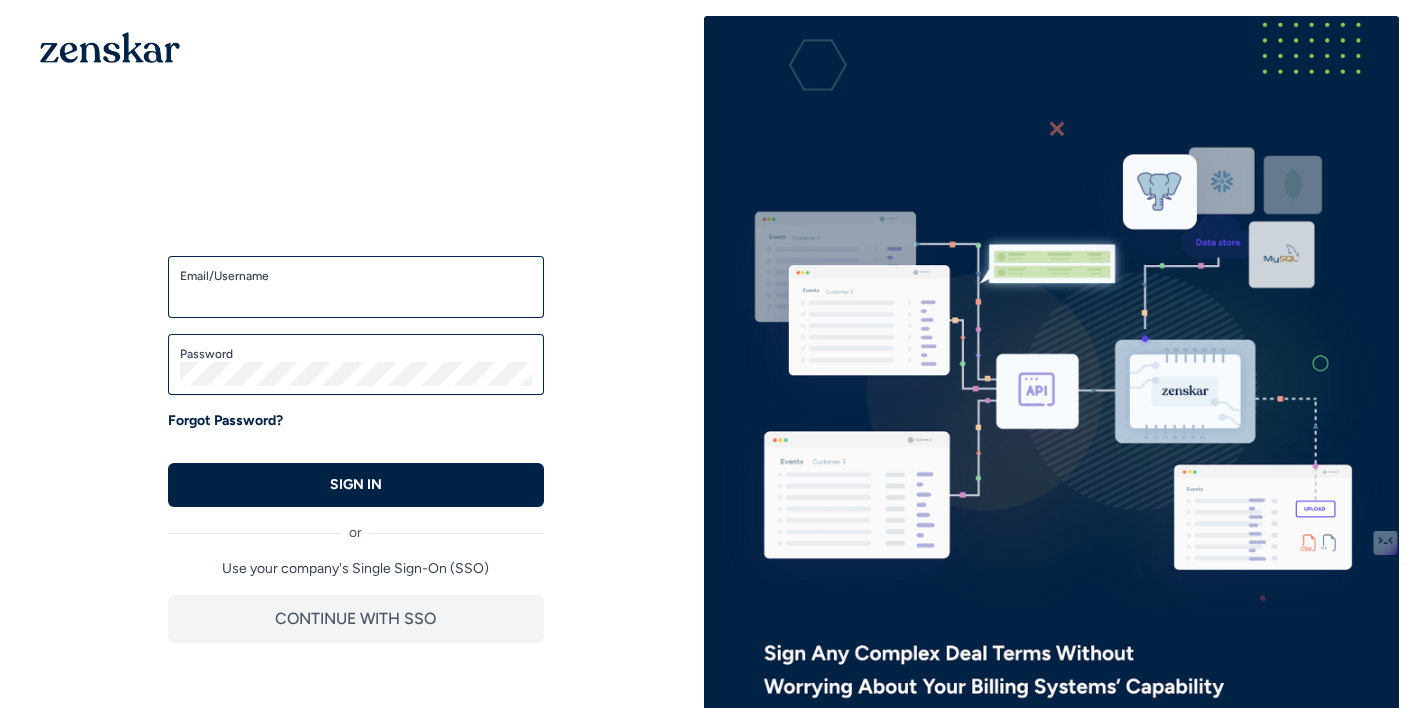 type on "**********" 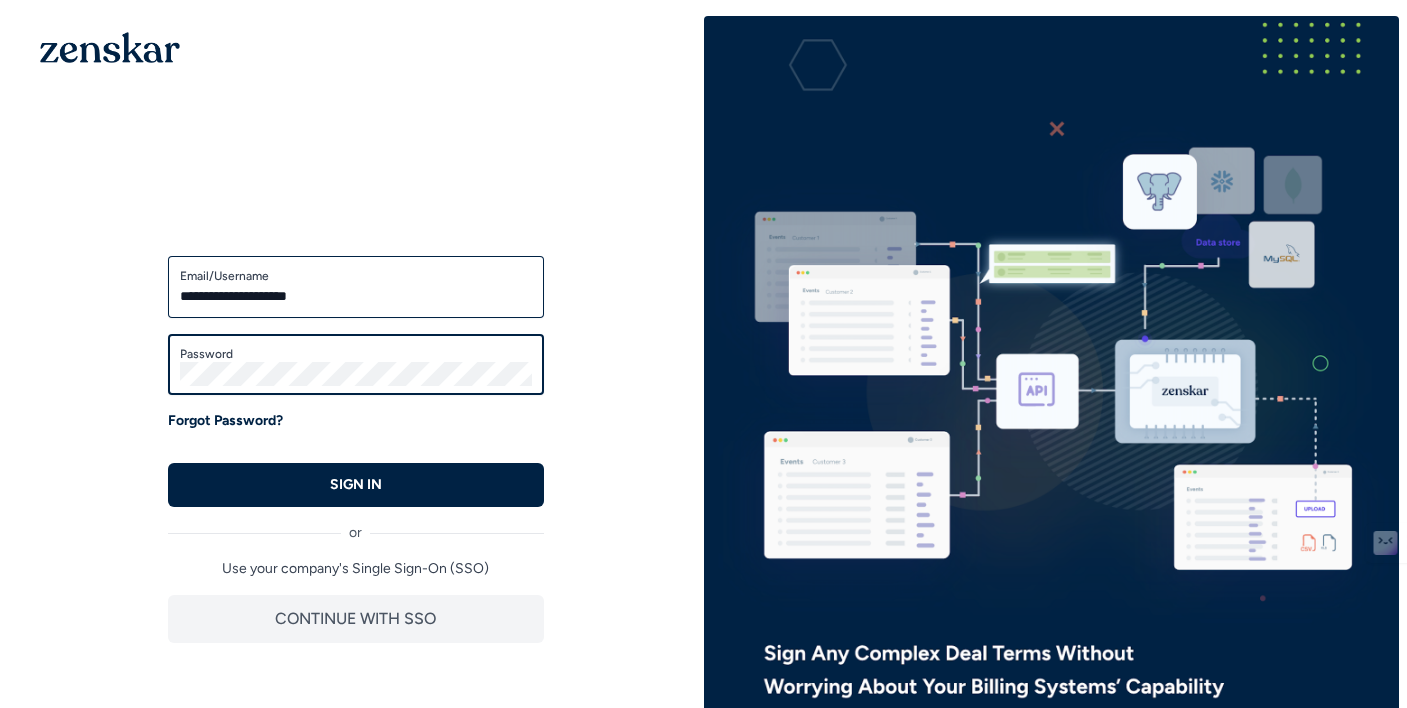 click on "SIGN IN" at bounding box center [356, 485] 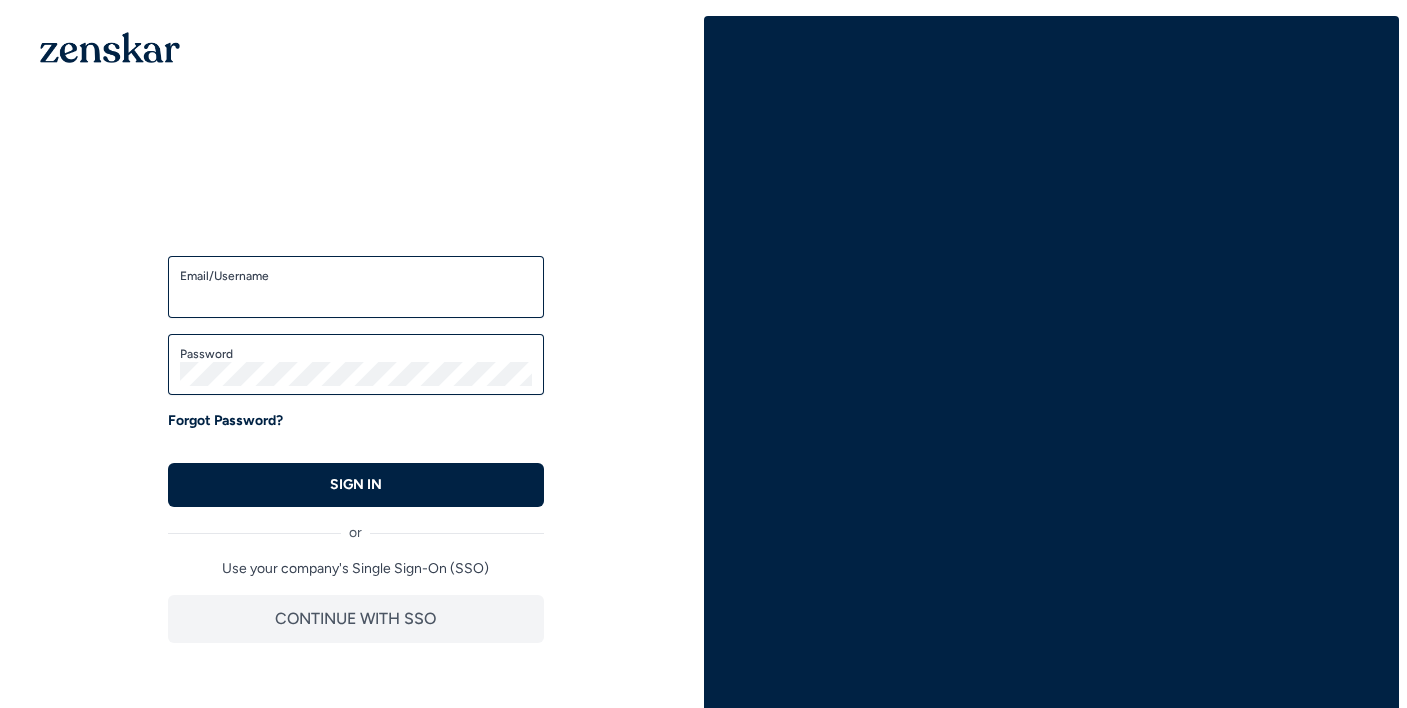 scroll, scrollTop: 0, scrollLeft: 0, axis: both 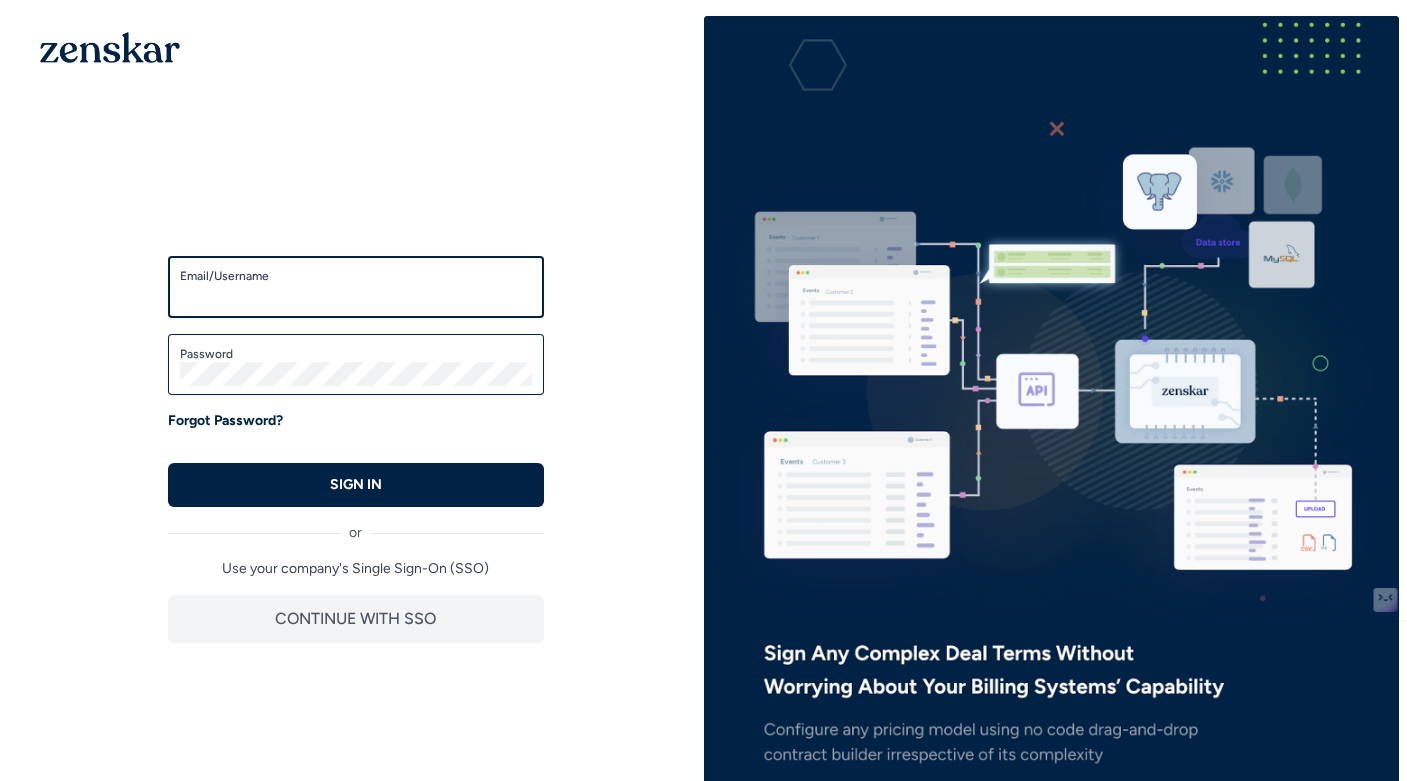 click on "Email/Username" at bounding box center [356, 296] 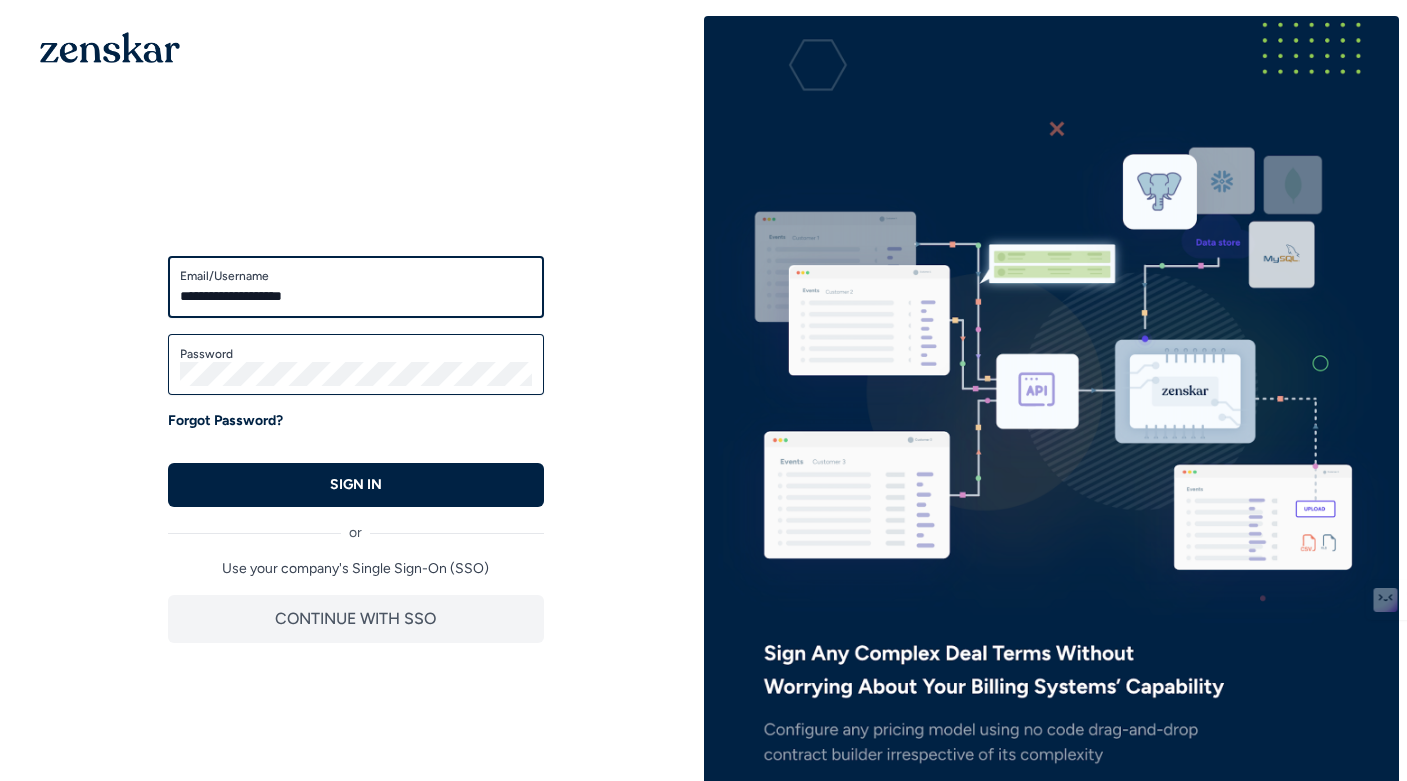 click on "**********" at bounding box center [356, 296] 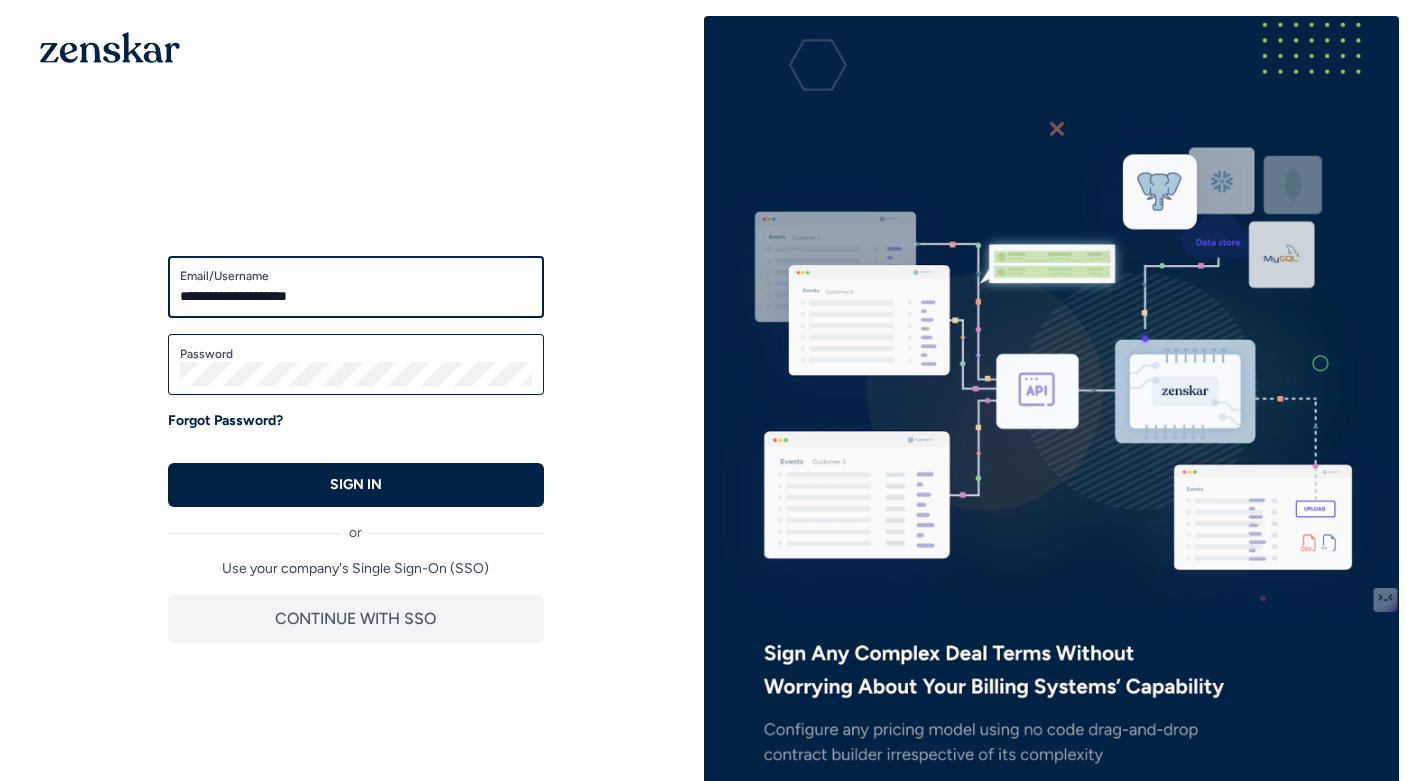 type on "**********" 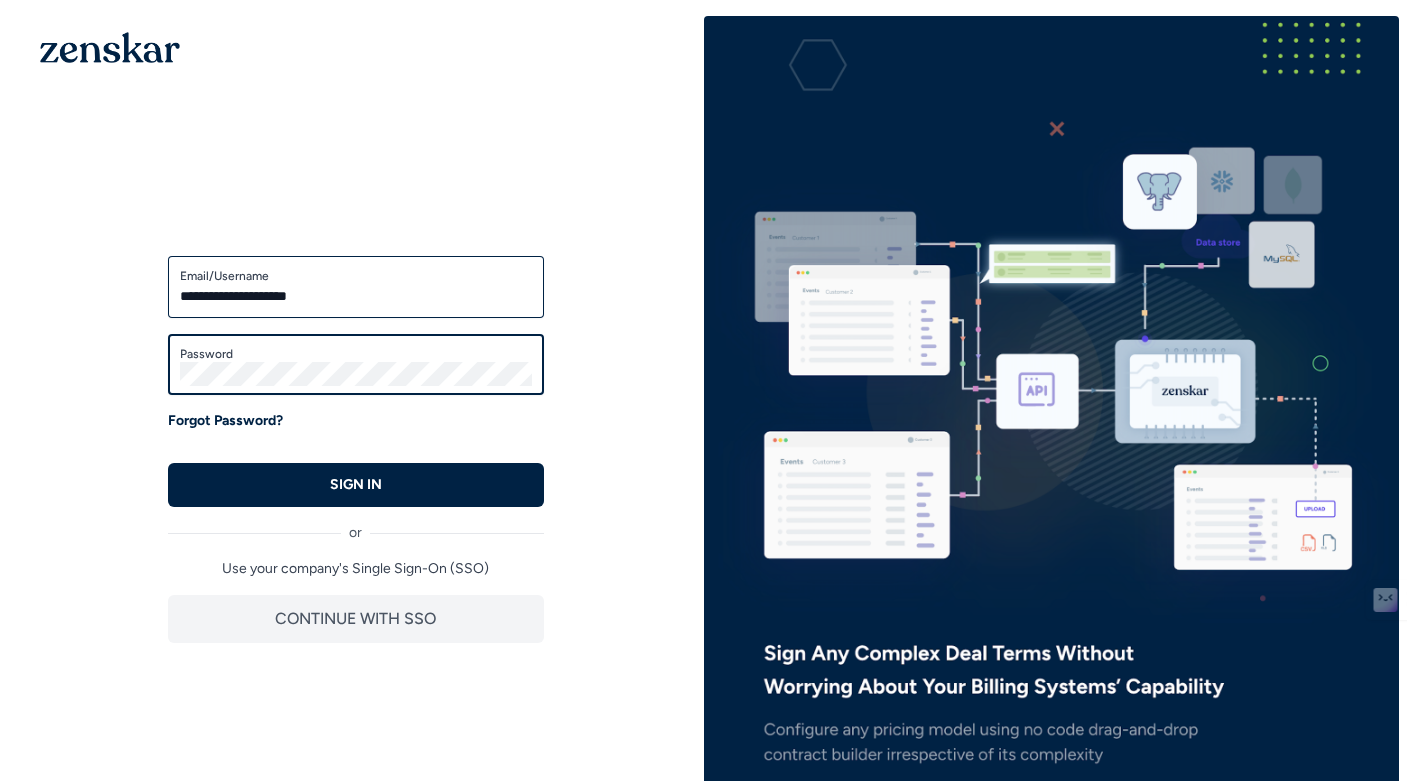 click on "SIGN IN" at bounding box center [356, 485] 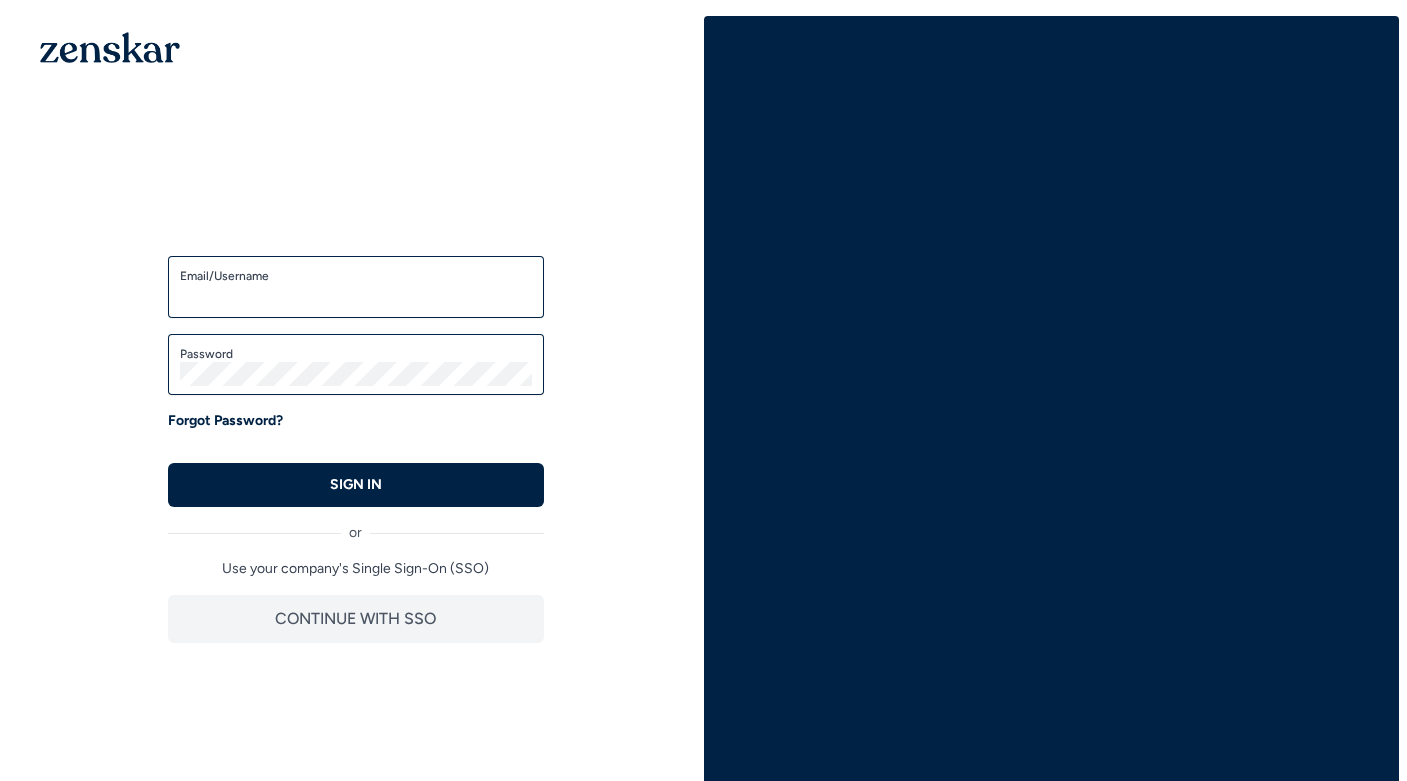 scroll, scrollTop: 0, scrollLeft: 0, axis: both 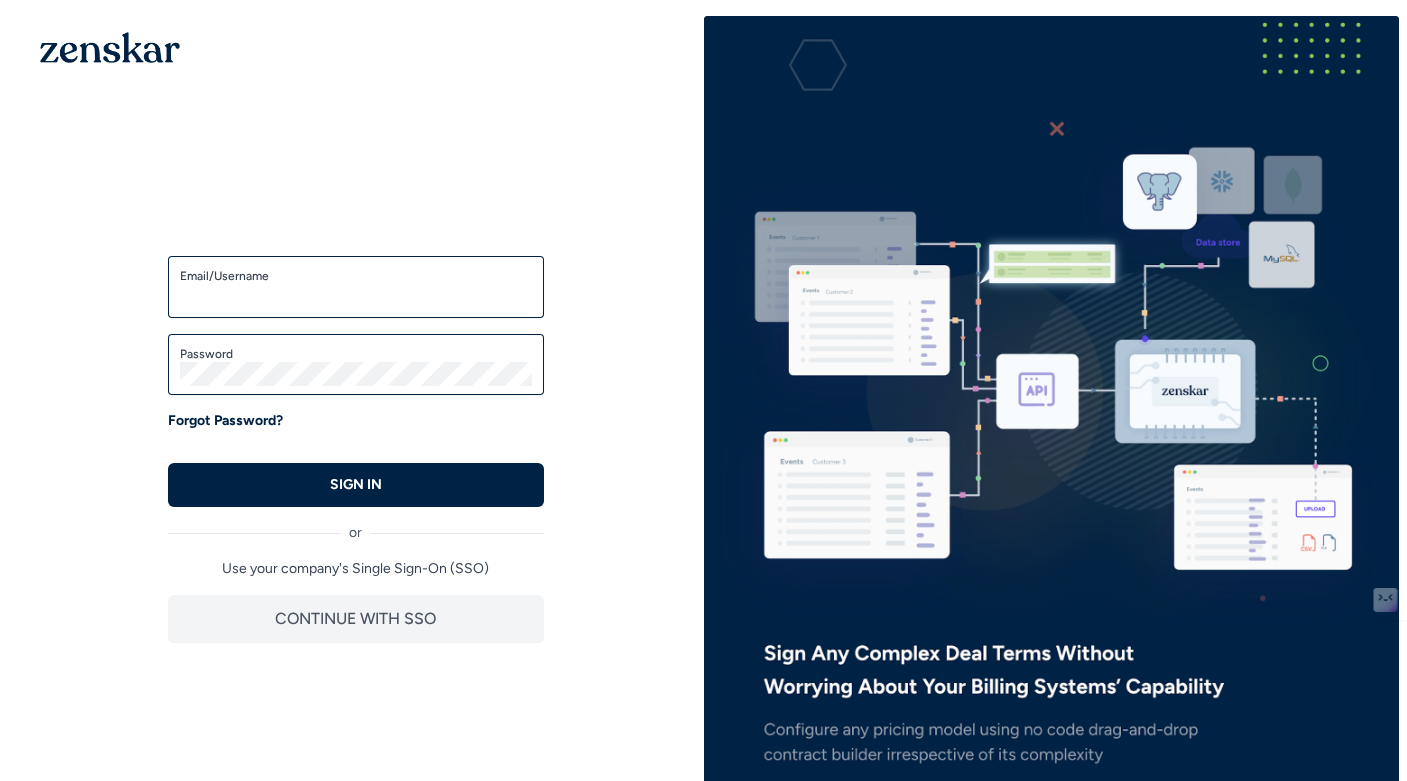 type on "**********" 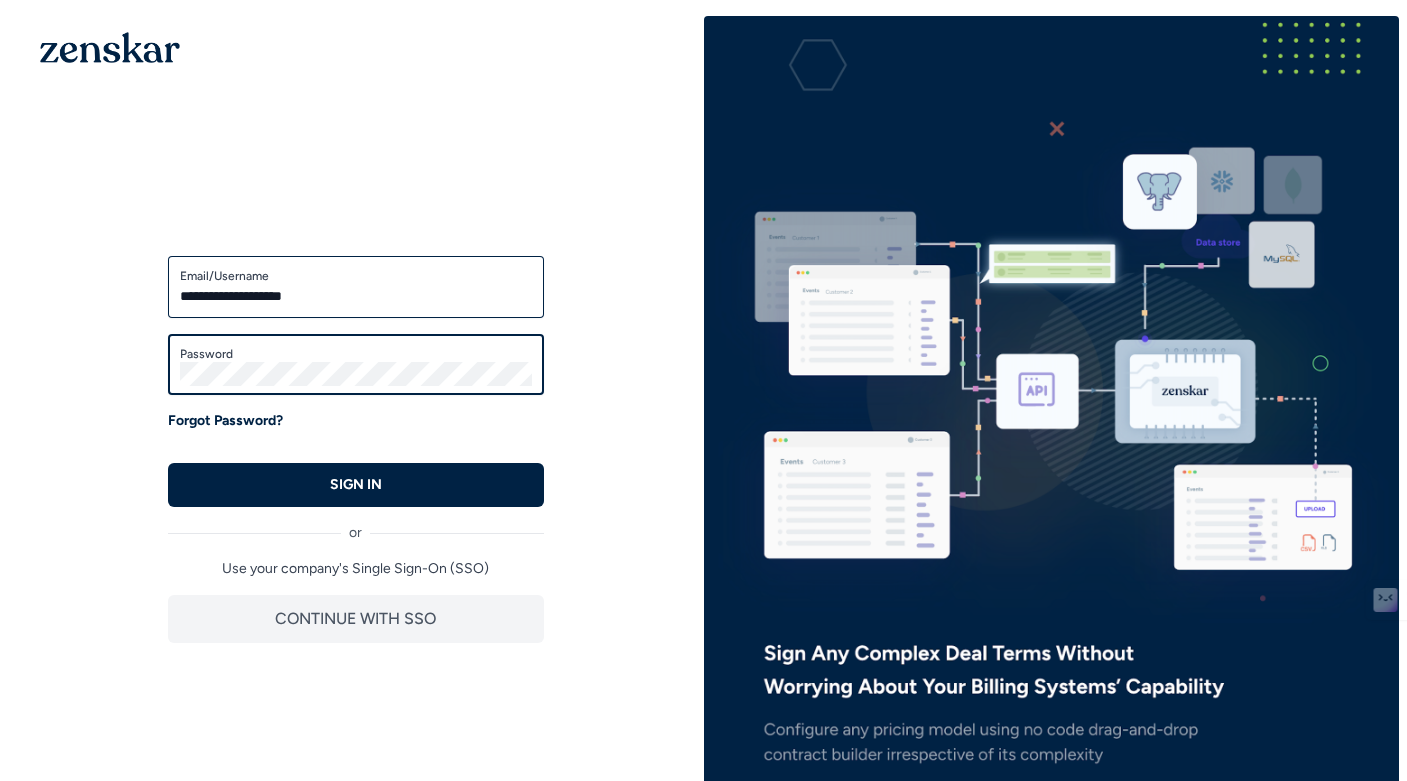 click on "SIGN IN" at bounding box center [356, 485] 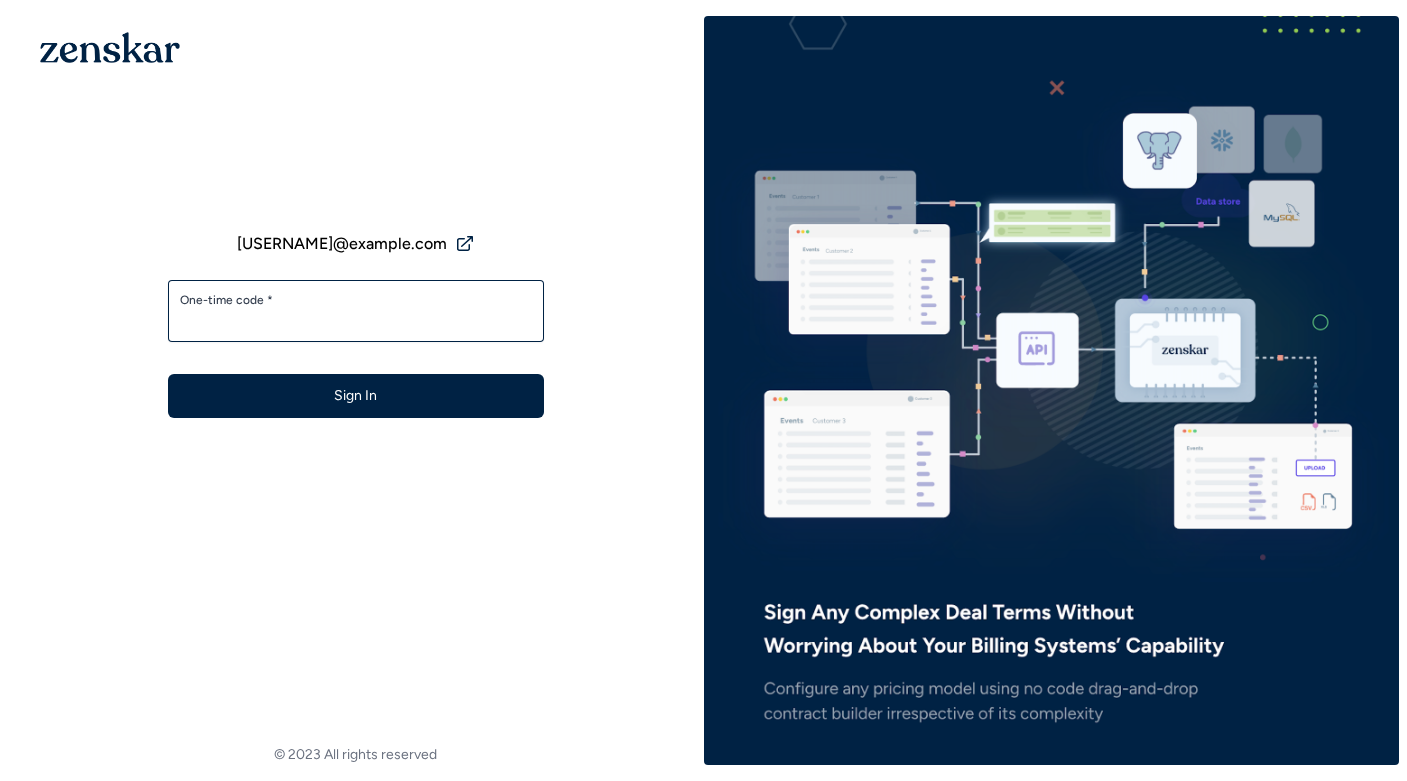 scroll, scrollTop: 0, scrollLeft: 0, axis: both 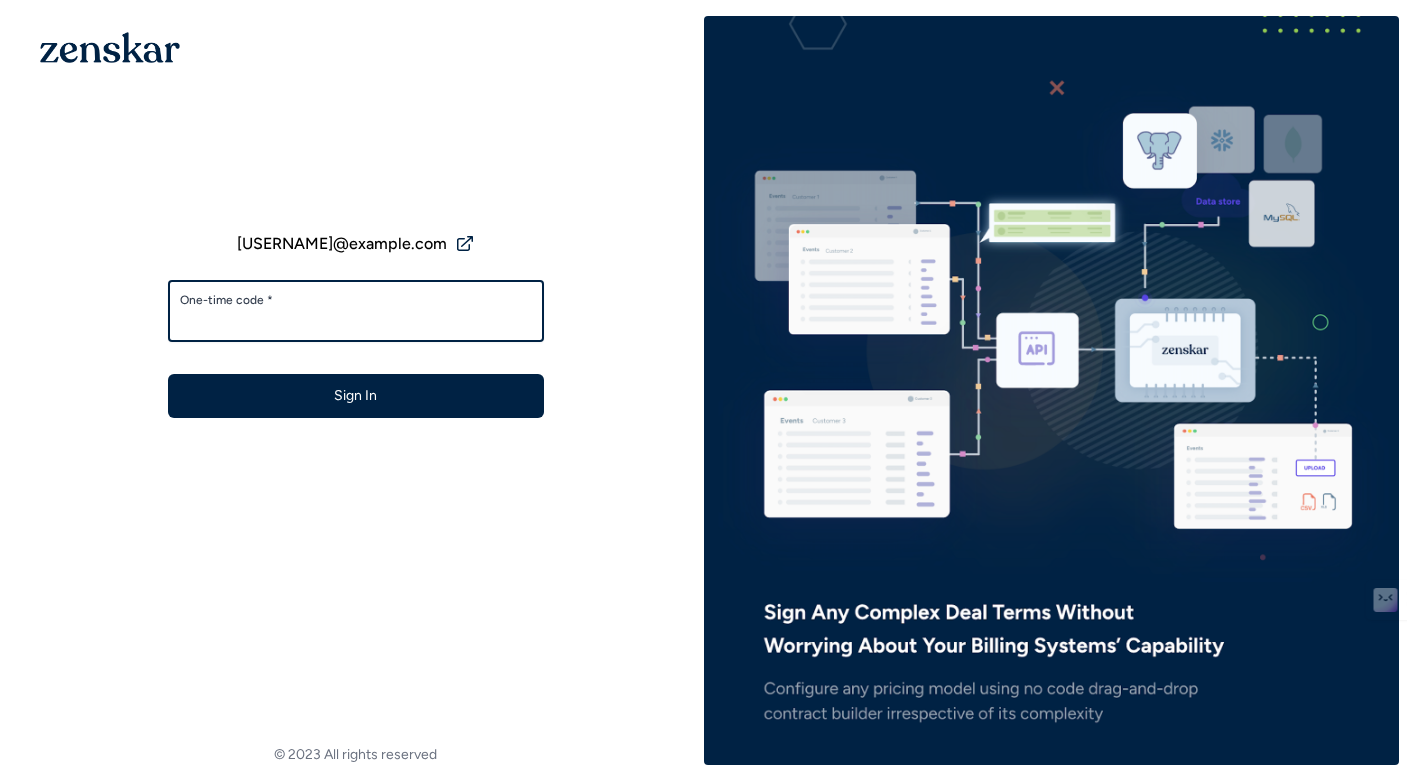 click on "One-time code *" at bounding box center (356, 320) 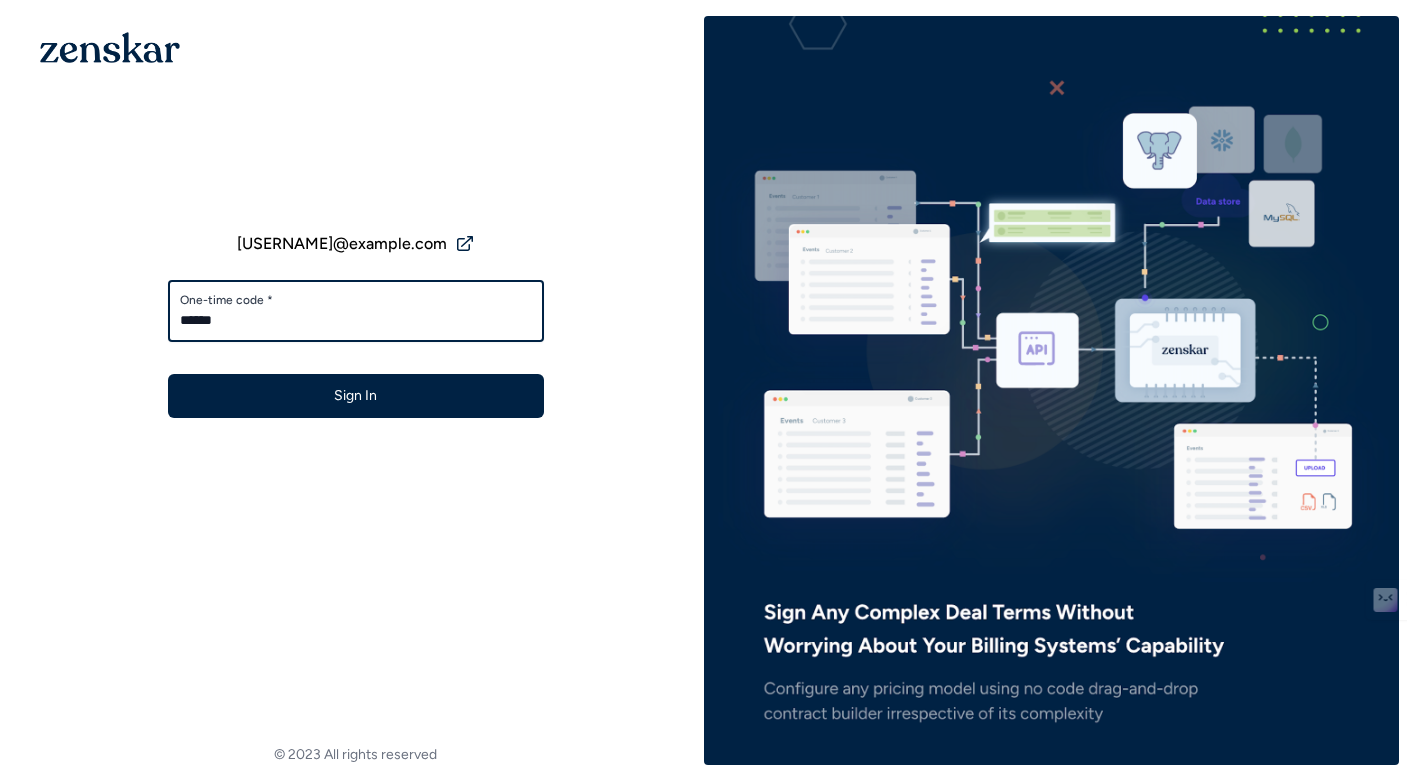 type on "******" 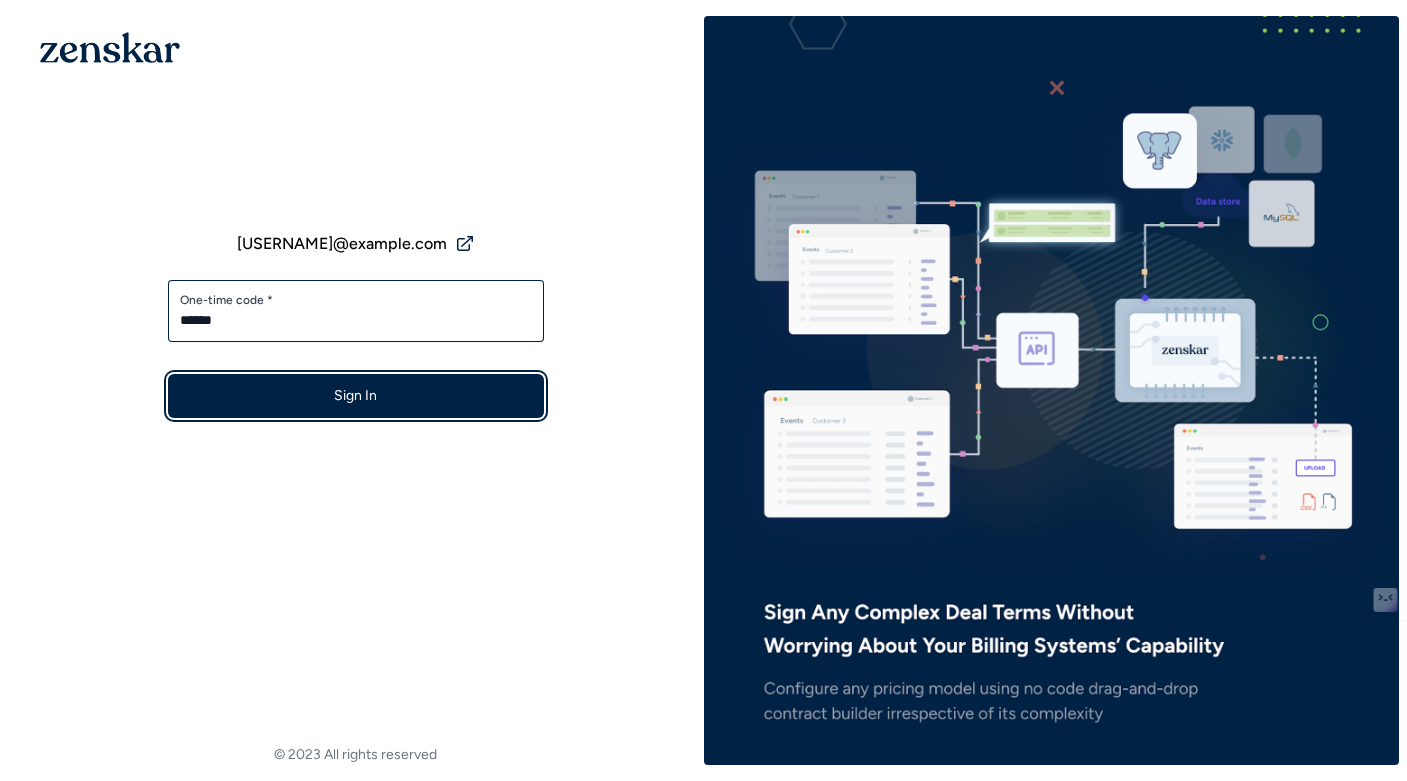 click on "Sign In" at bounding box center [356, 396] 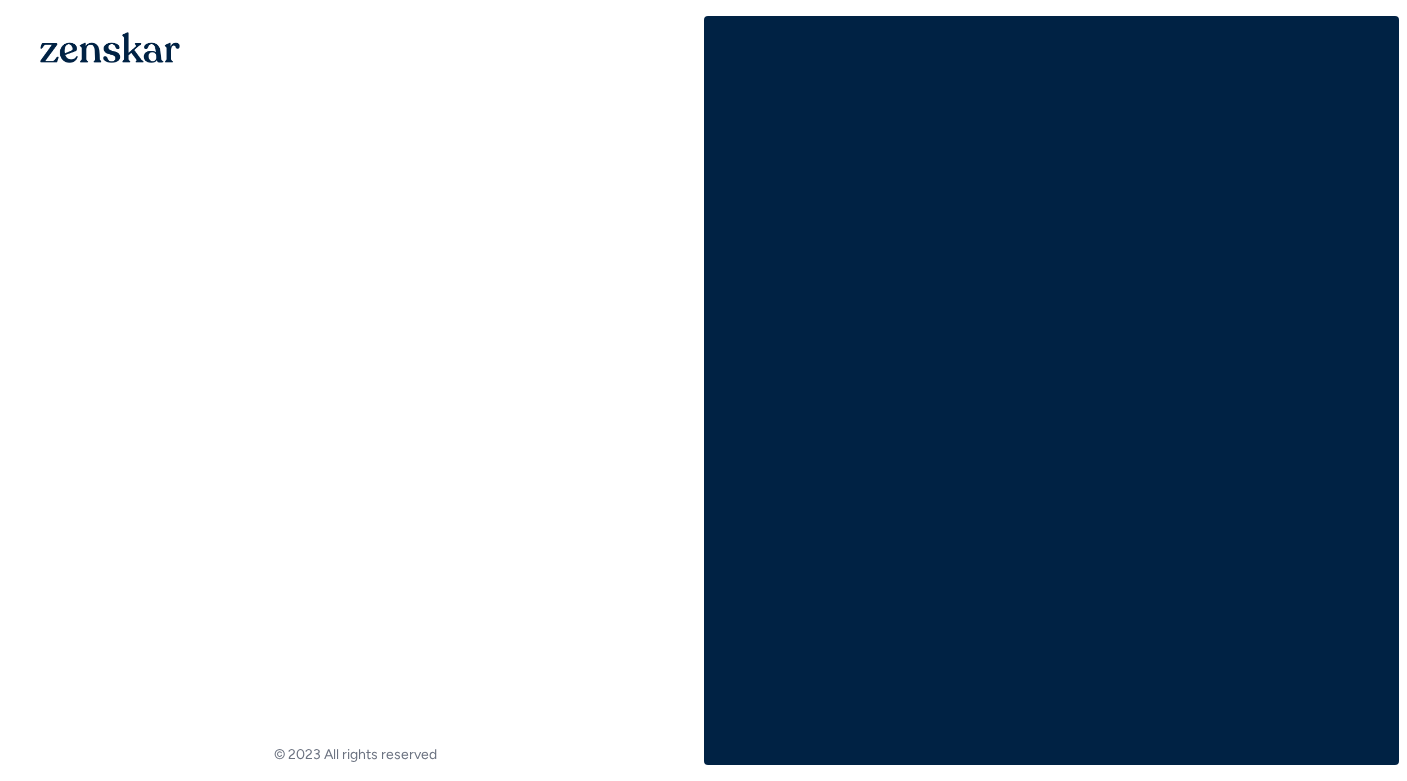 scroll, scrollTop: 0, scrollLeft: 0, axis: both 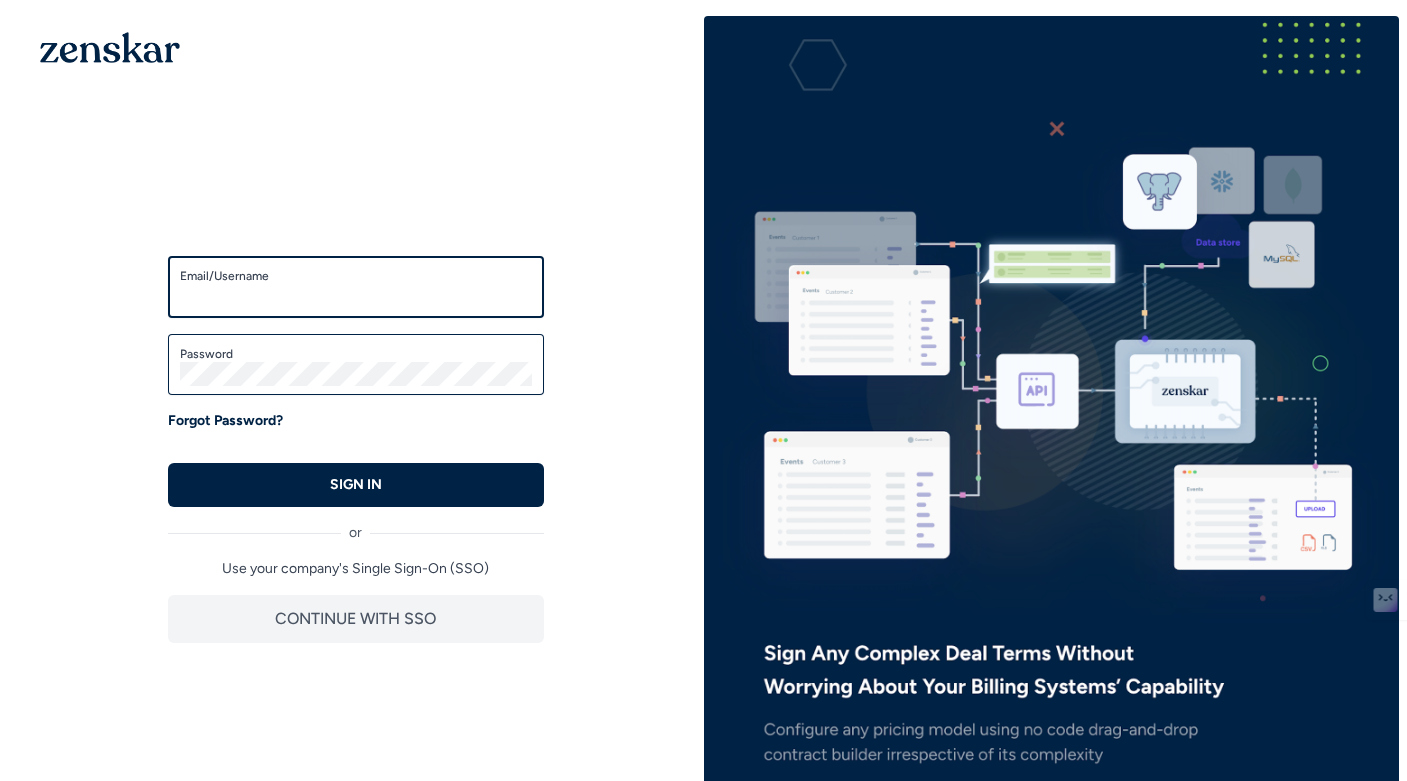 click on "Email/Username" at bounding box center (356, 296) 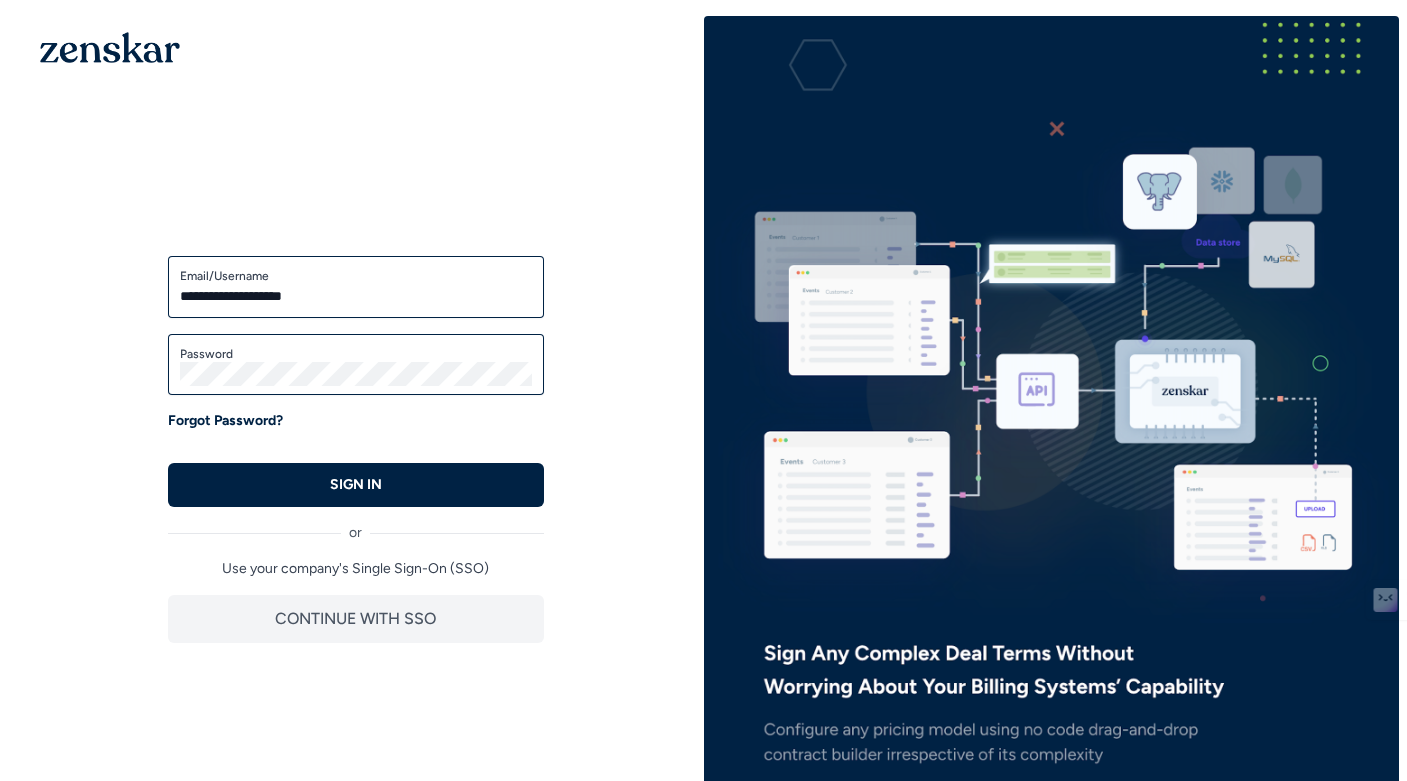 click on "Password" at bounding box center [356, 365] 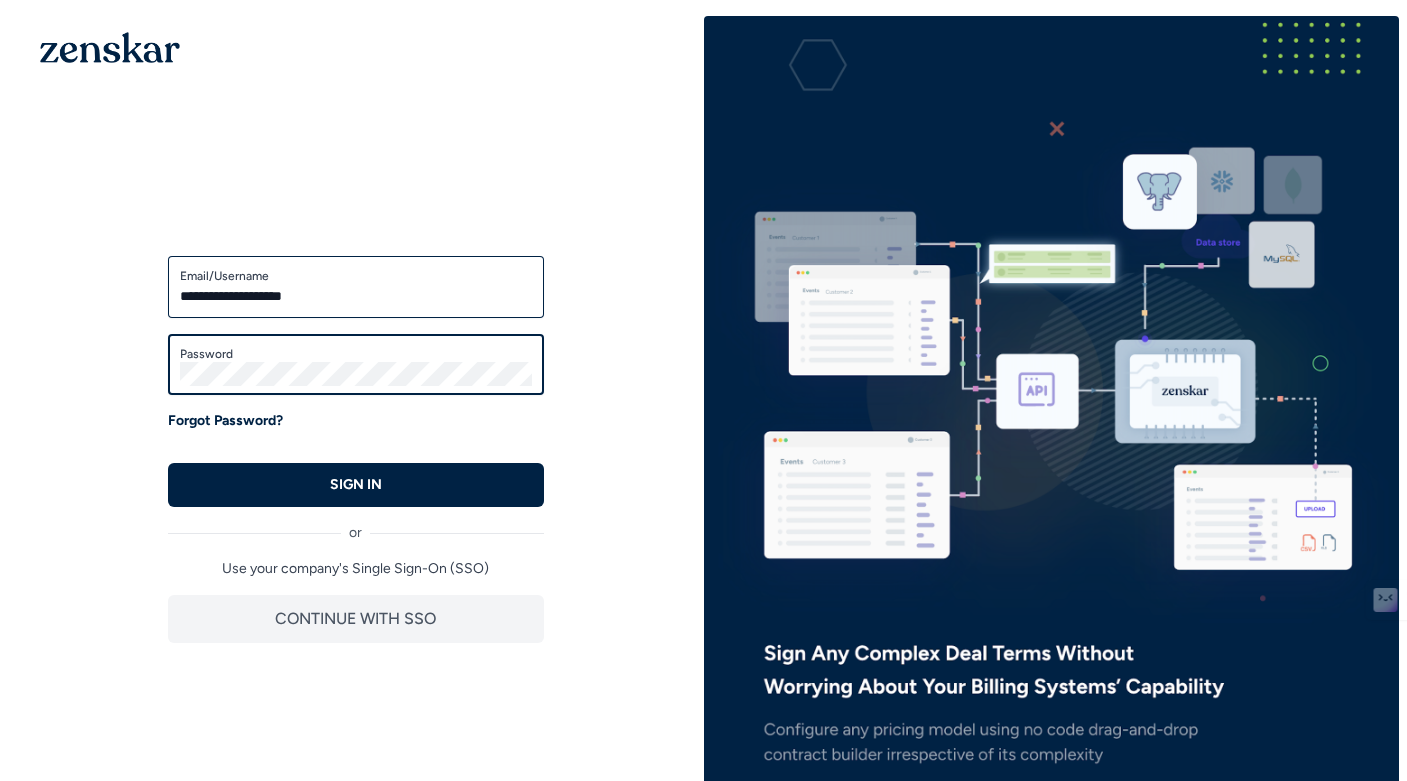 click on "Password" at bounding box center [356, 365] 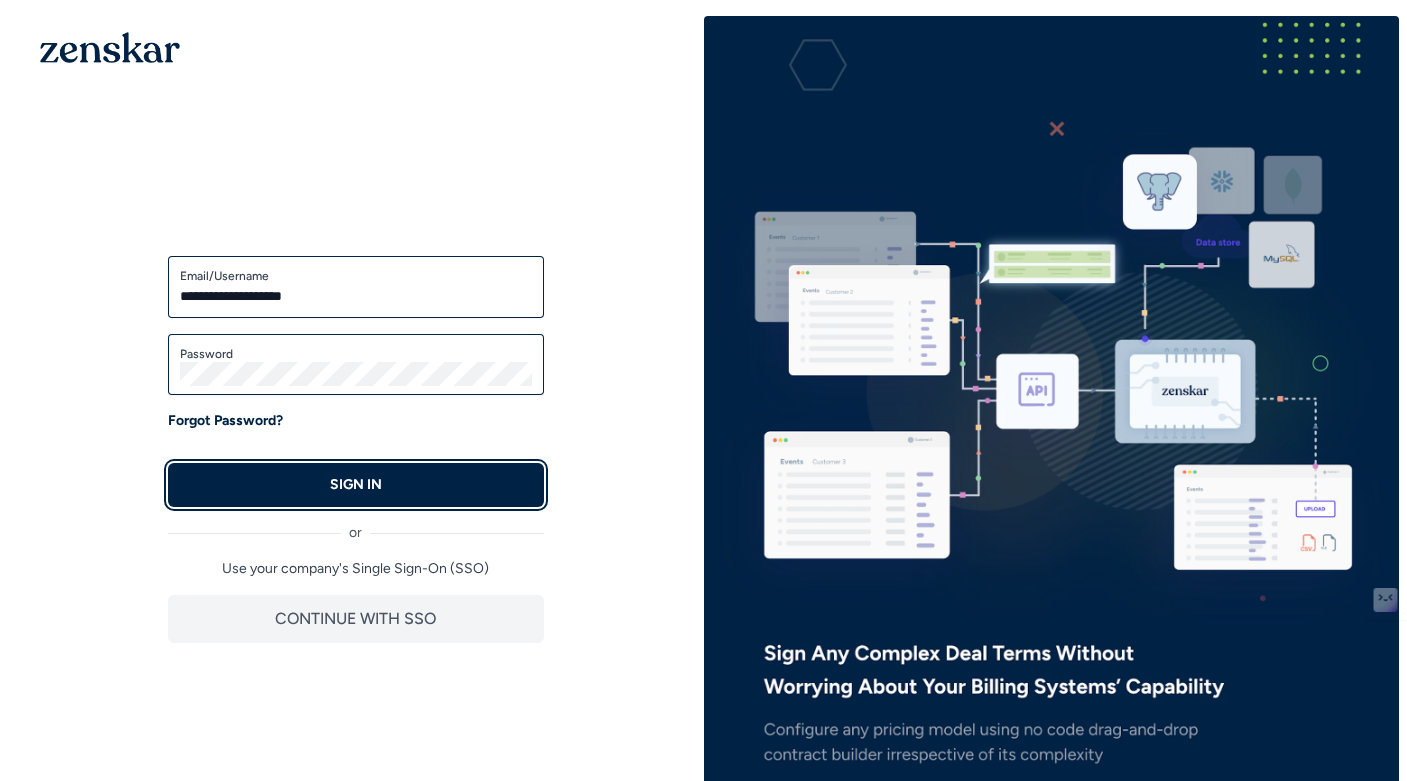 click on "SIGN IN" at bounding box center [356, 485] 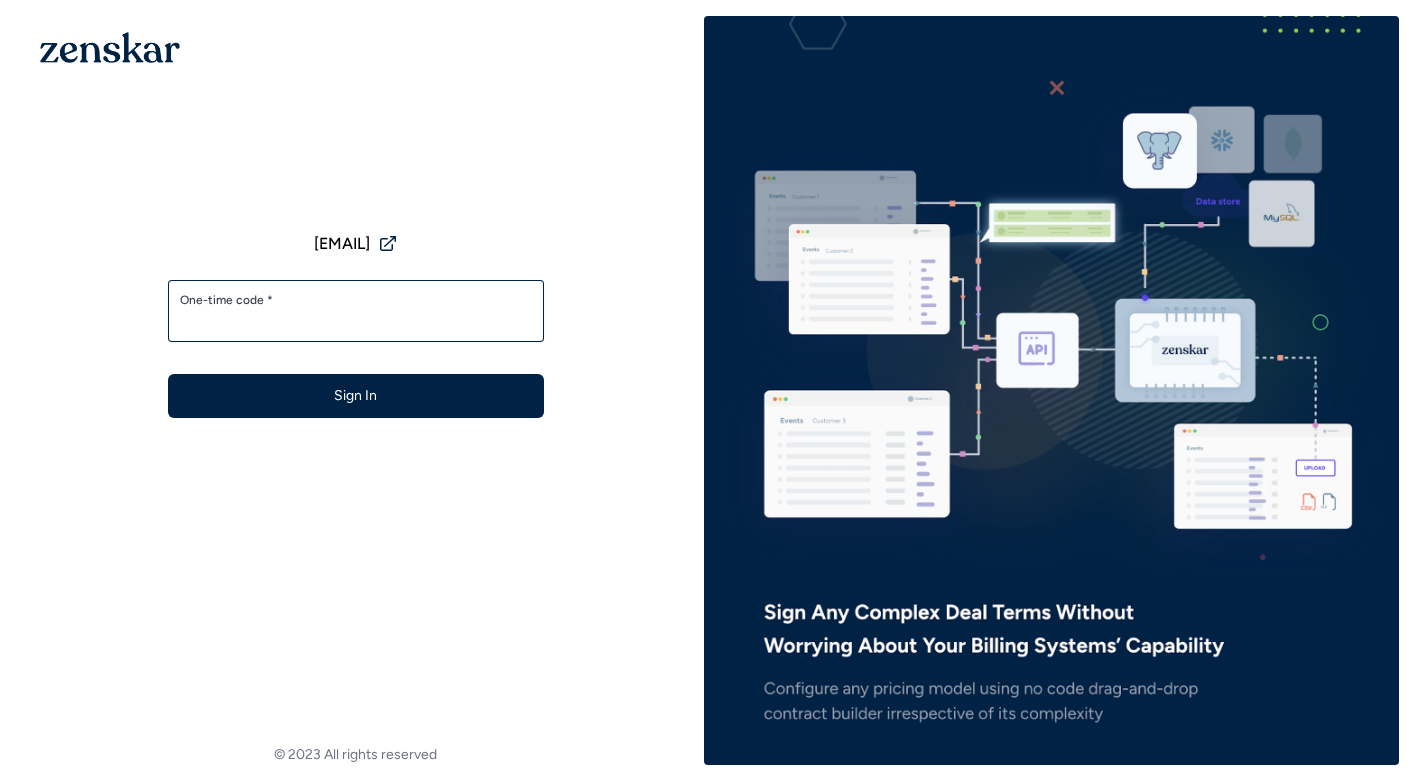 scroll, scrollTop: 0, scrollLeft: 0, axis: both 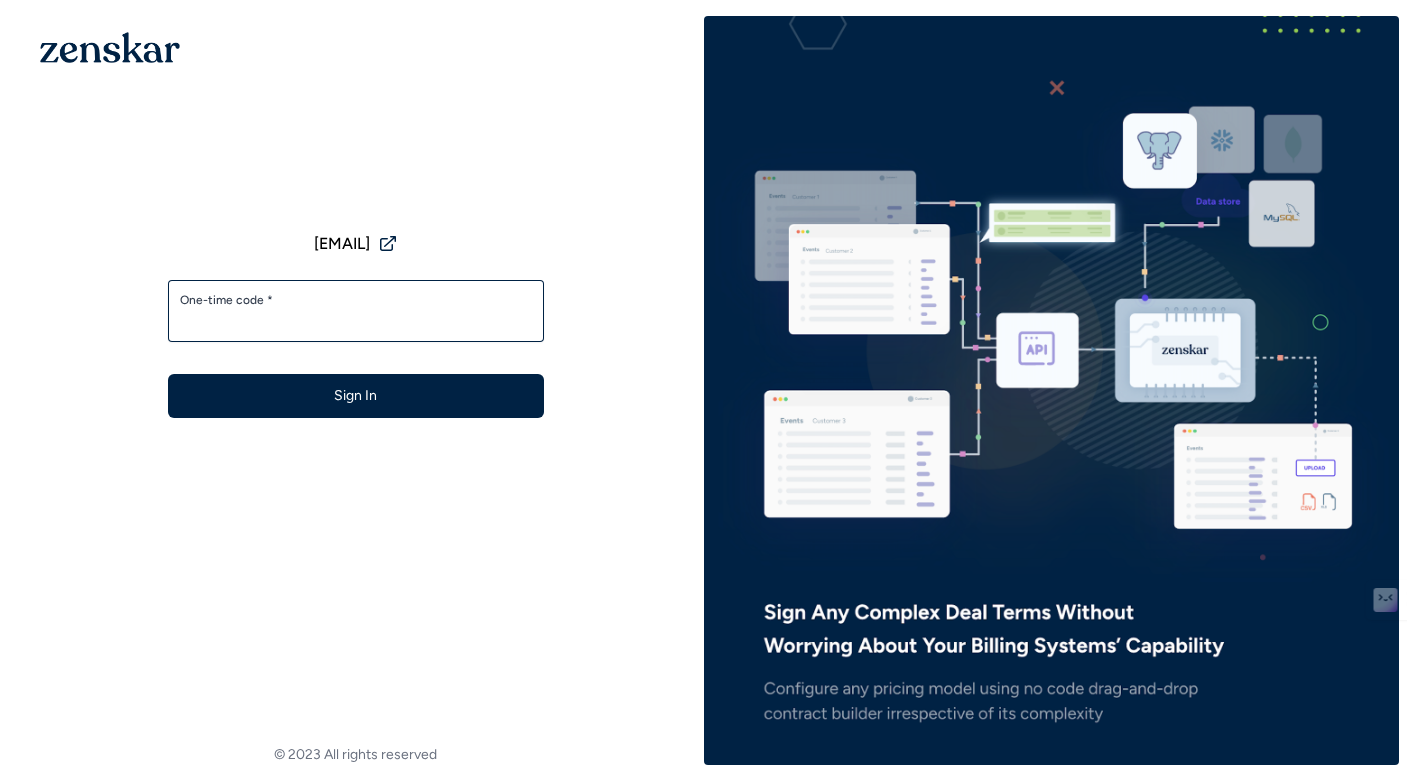 click on "siddhant@example.com
One-time code *
Sign In" at bounding box center (356, 309) 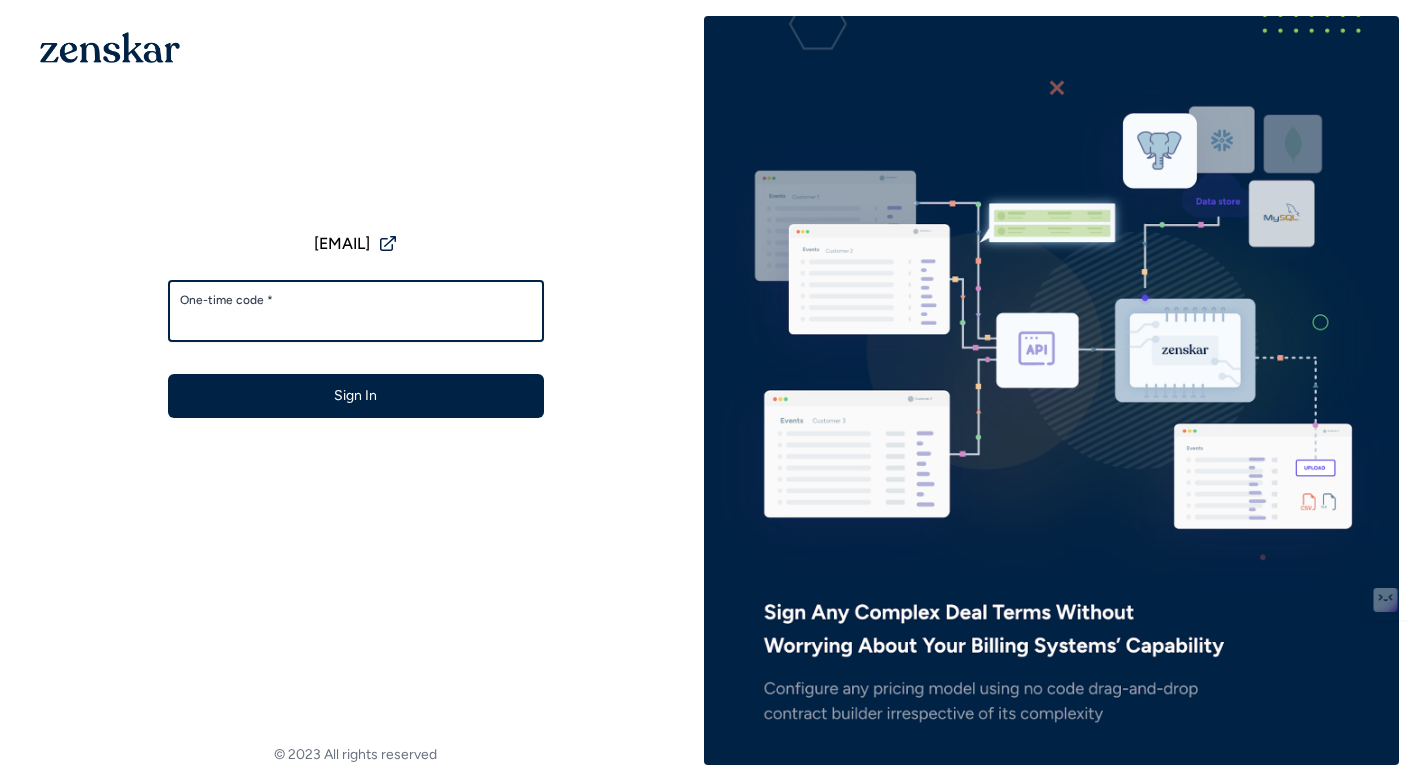 click on "One-time code *" at bounding box center (356, 320) 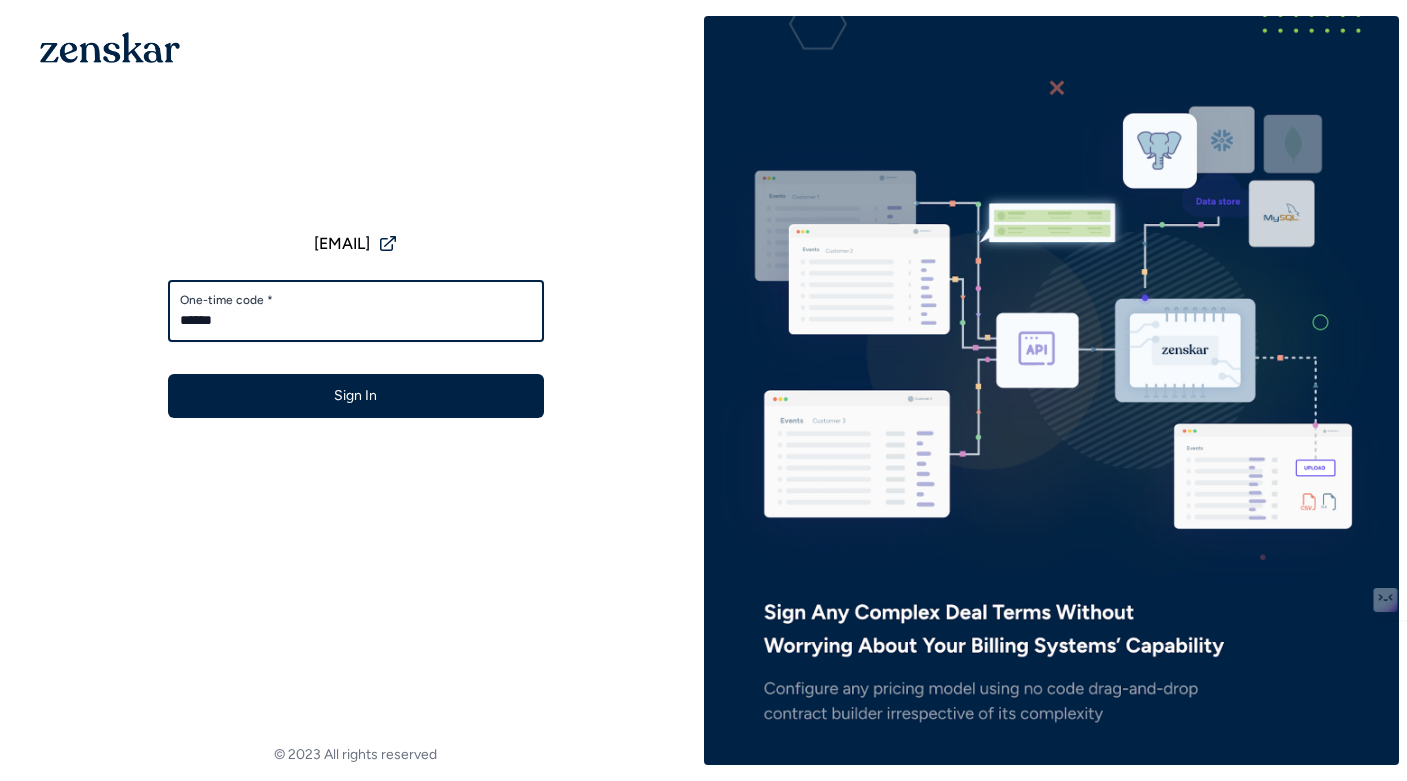 type on "******" 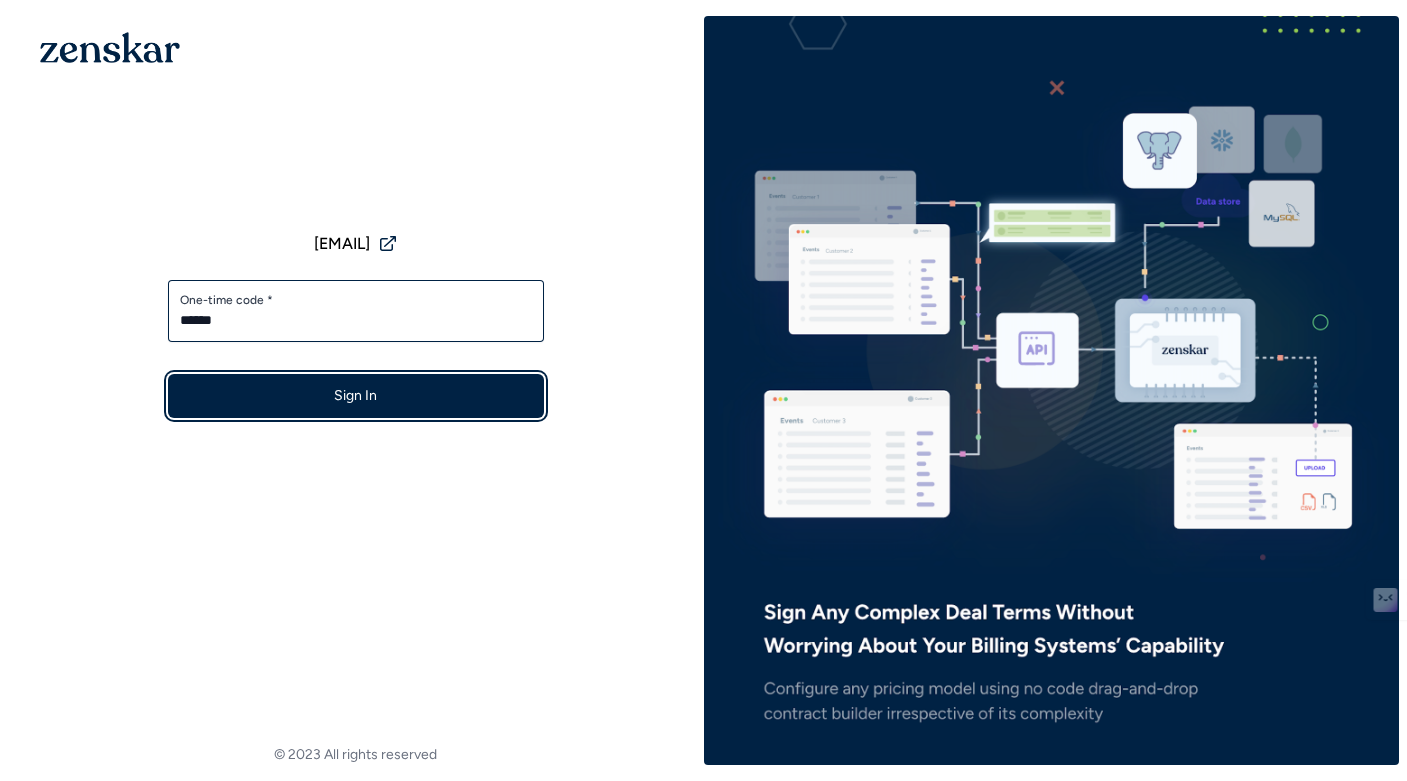 click on "Sign In" at bounding box center (356, 396) 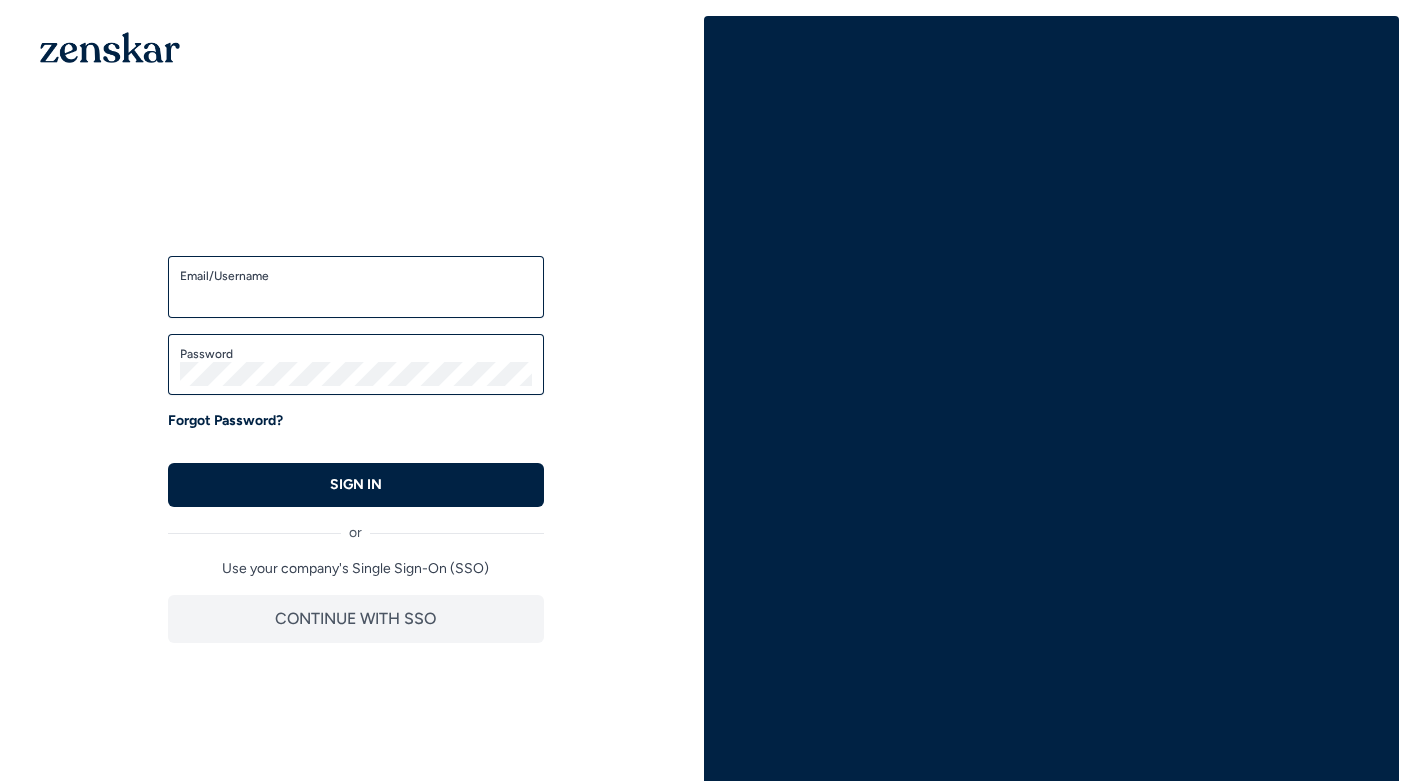 scroll, scrollTop: 0, scrollLeft: 0, axis: both 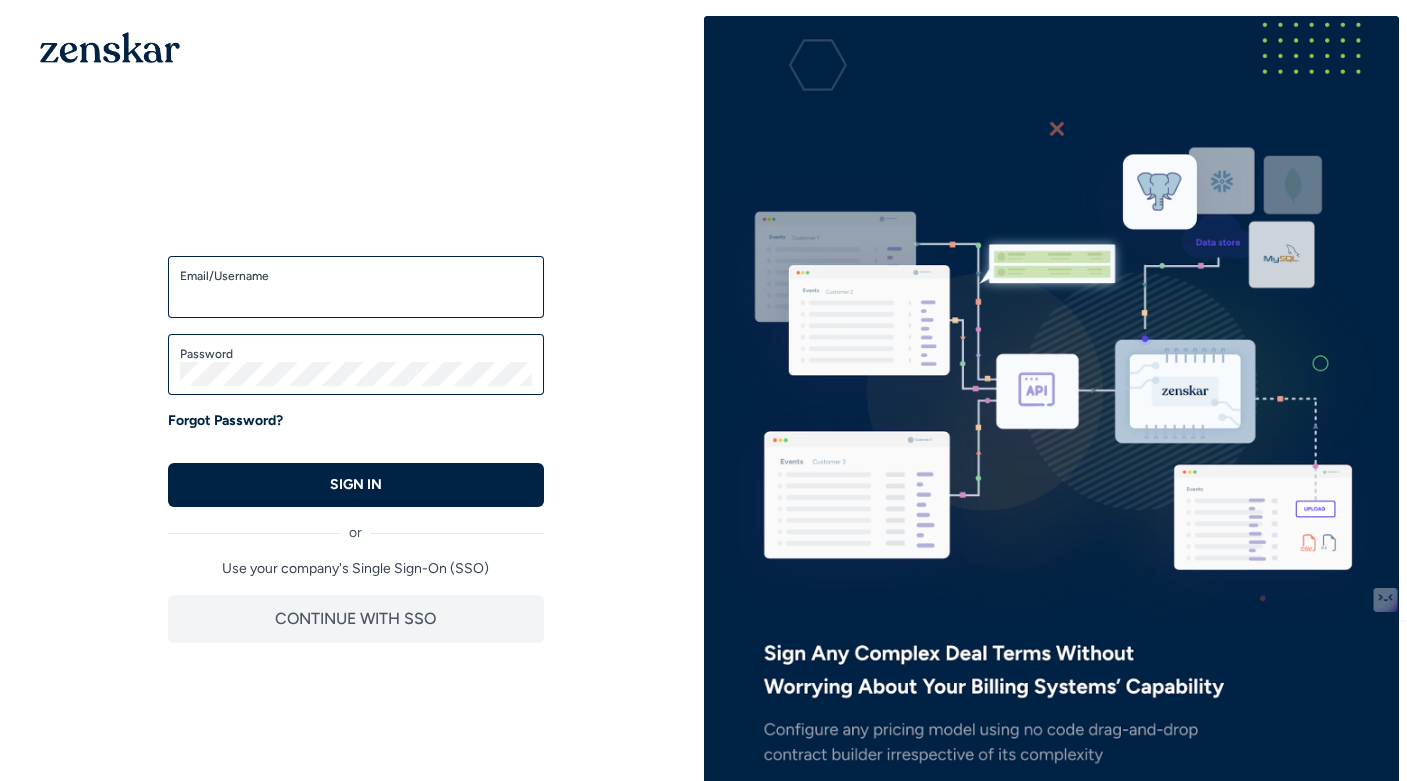 type on "**********" 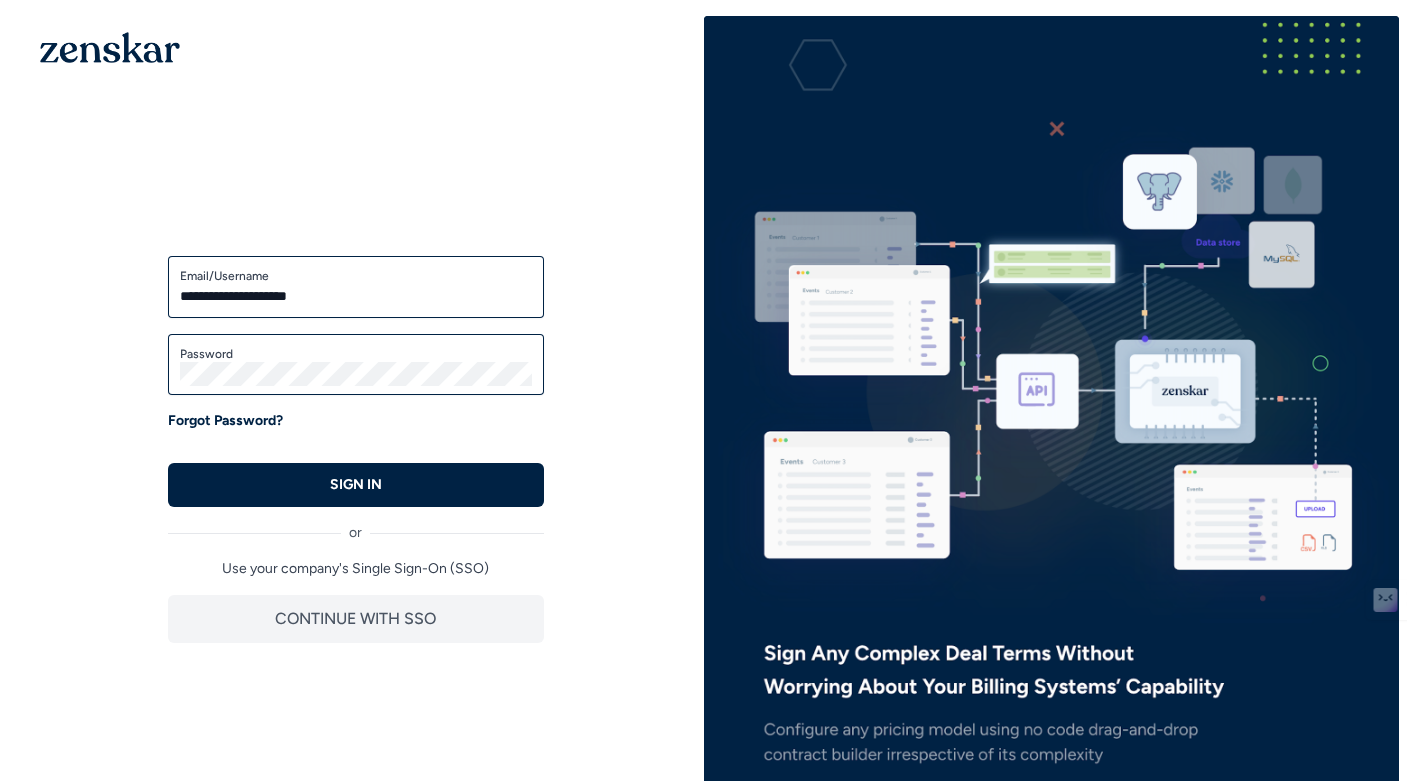 click on "Password" at bounding box center (356, 354) 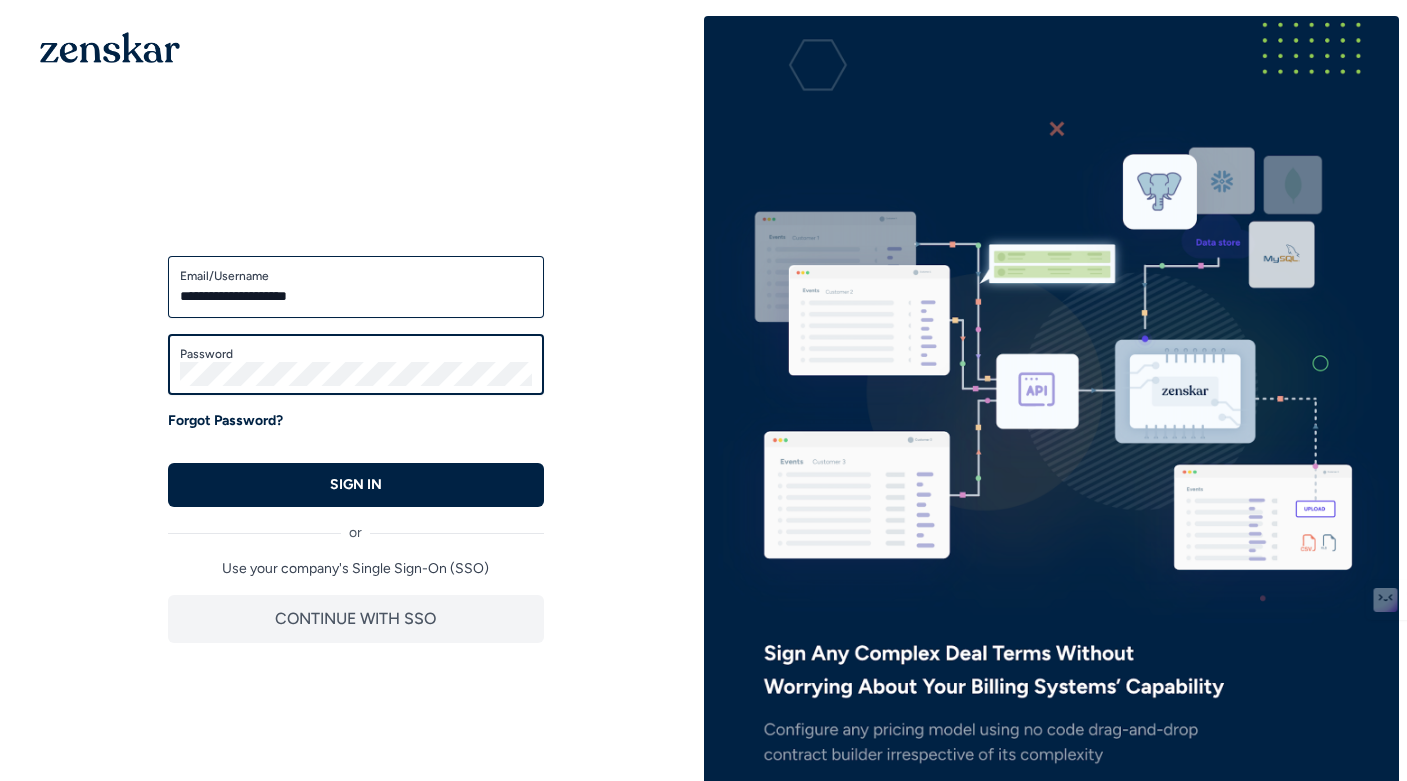 click on "SIGN IN" at bounding box center (356, 485) 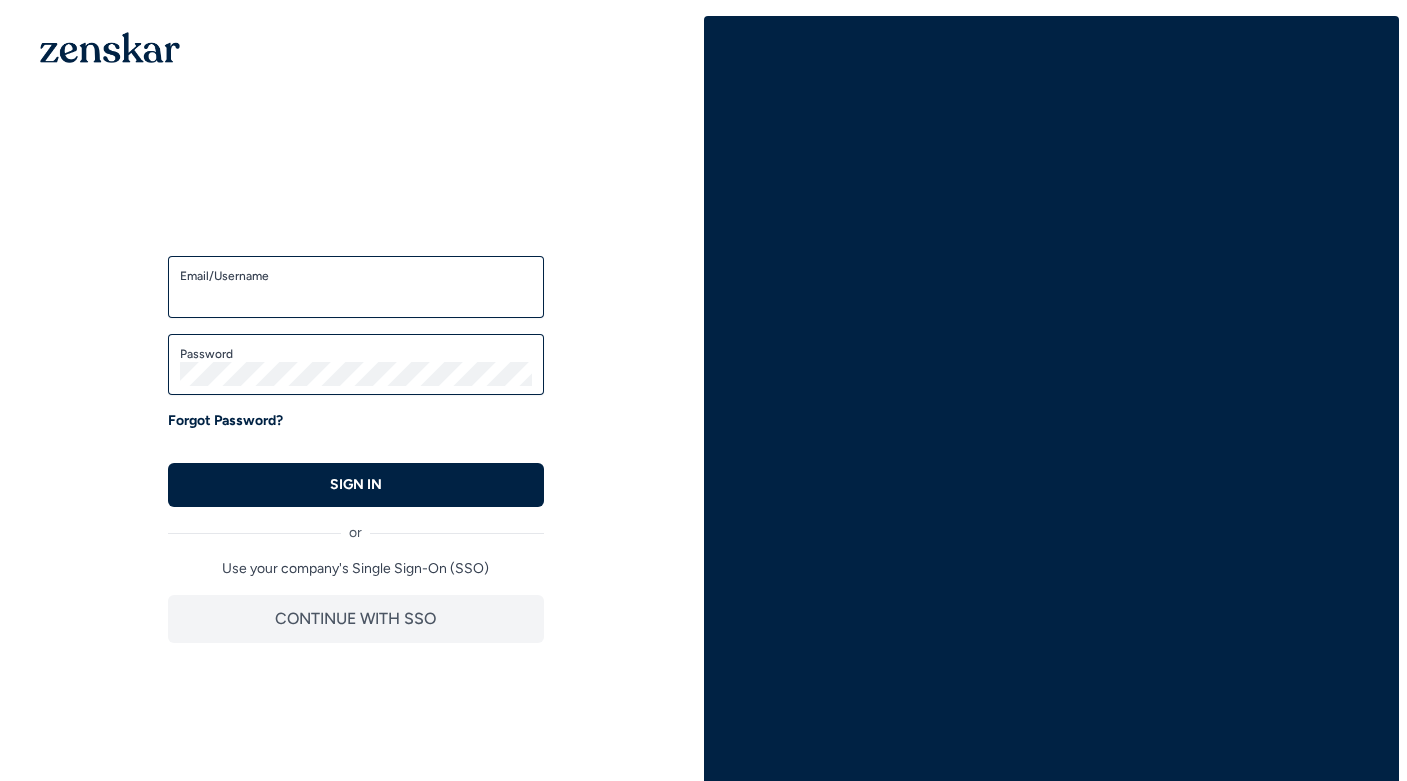 scroll, scrollTop: 0, scrollLeft: 0, axis: both 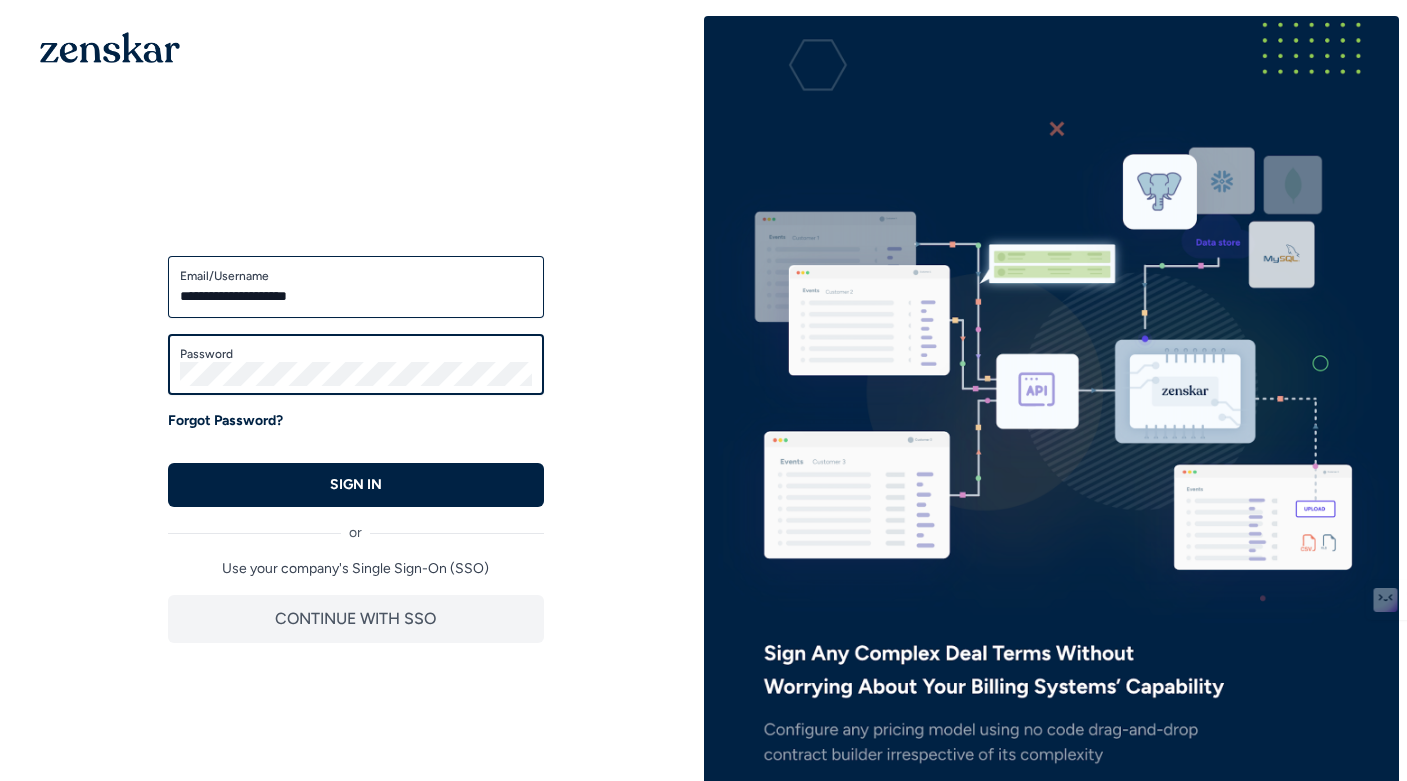click on "SIGN IN" at bounding box center (356, 485) 